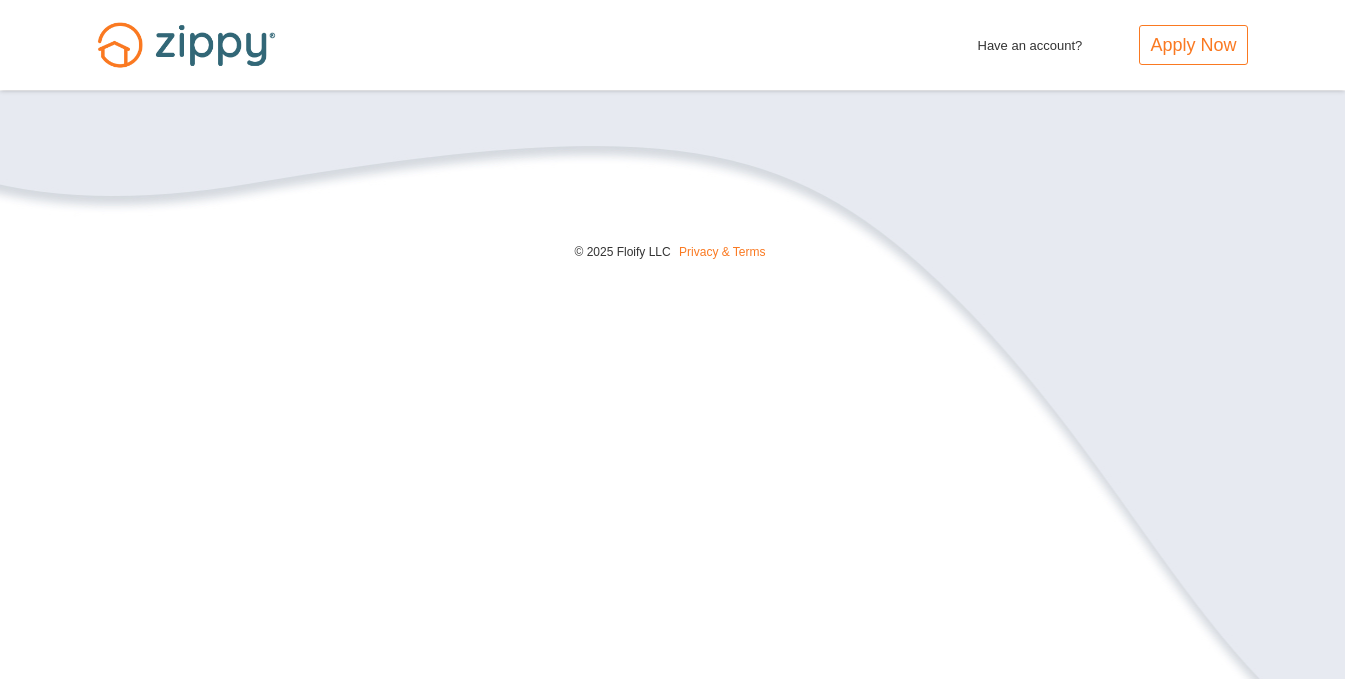 scroll, scrollTop: 0, scrollLeft: 0, axis: both 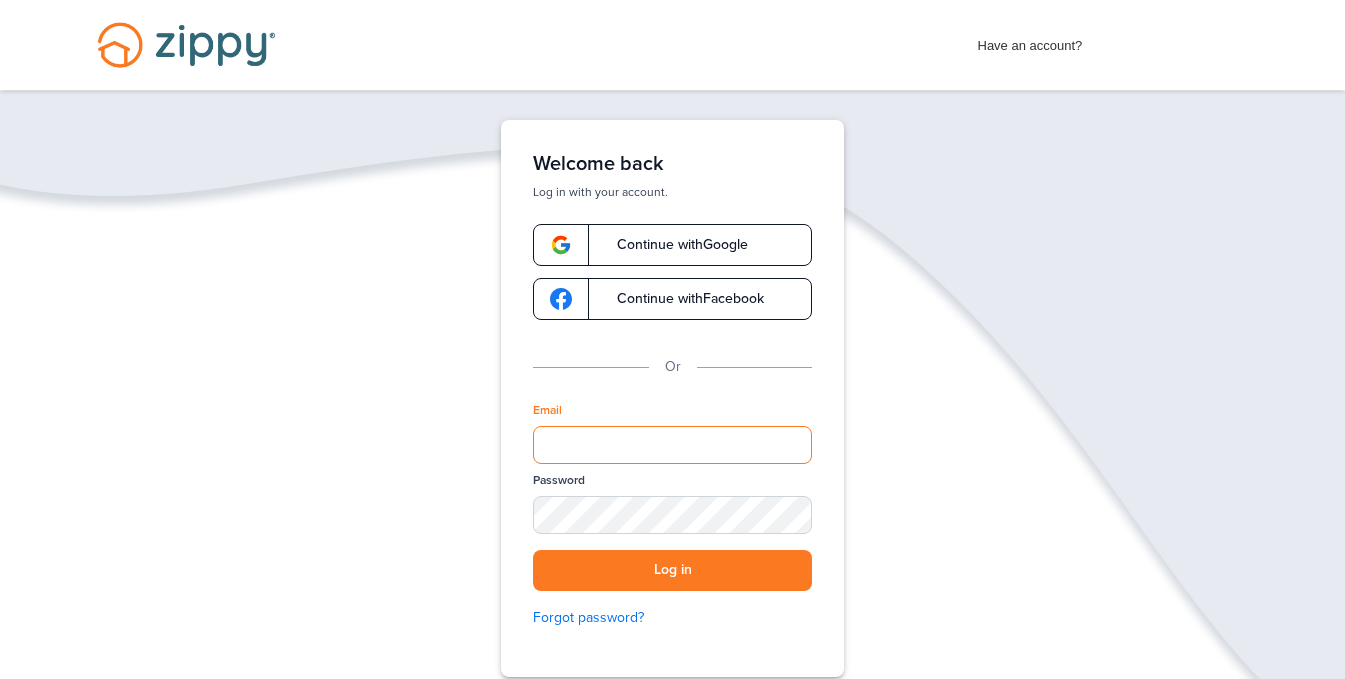 click on "Email" at bounding box center (672, 445) 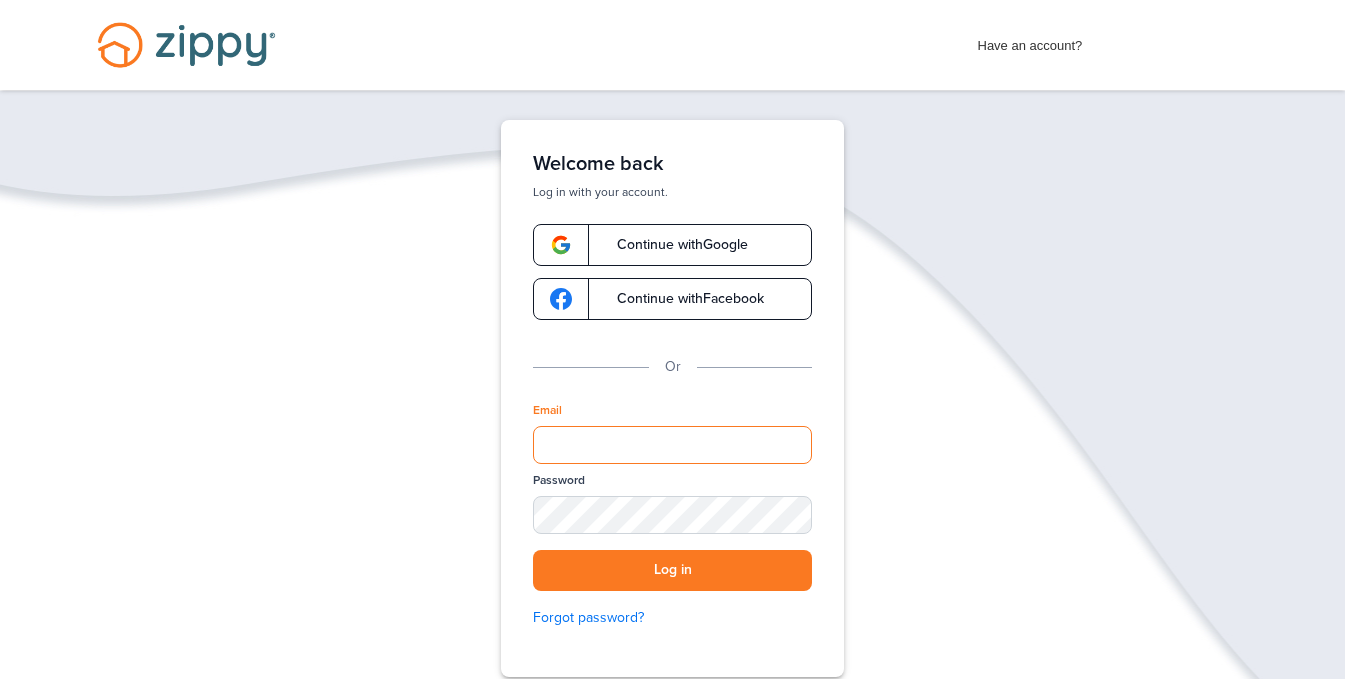 type on "**********" 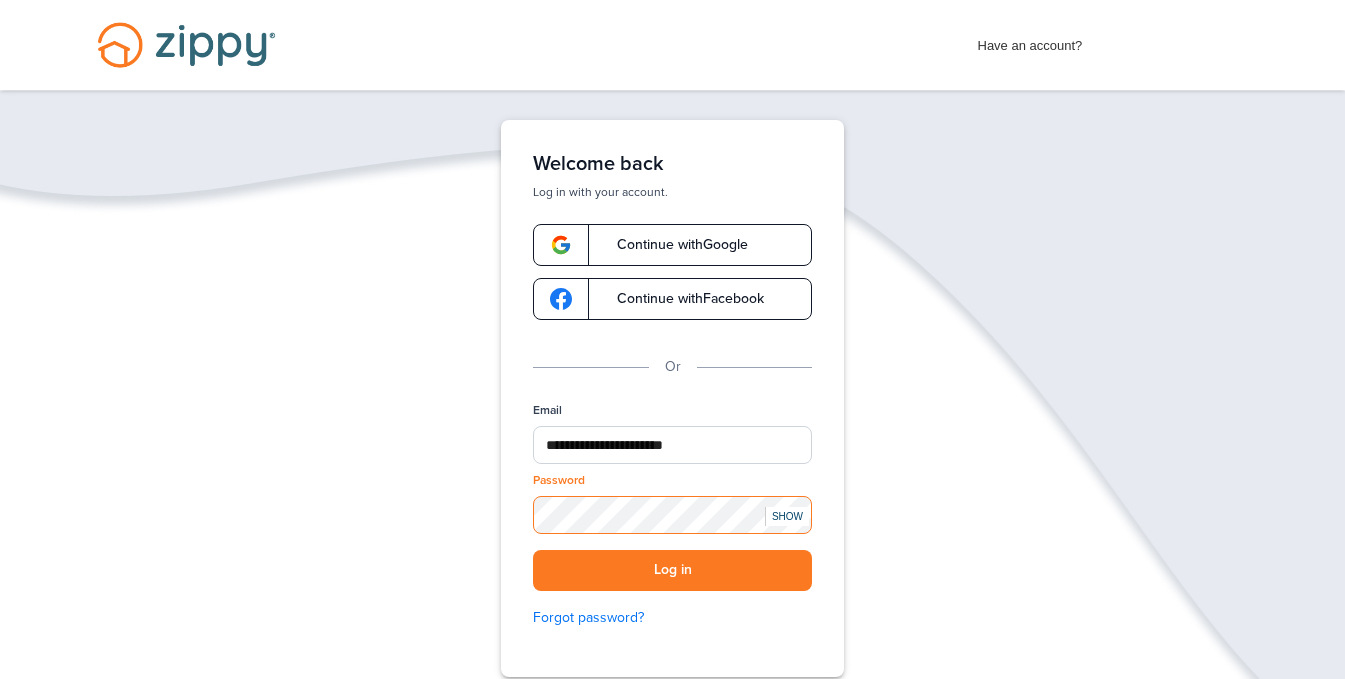 click on "Log in" at bounding box center [672, 570] 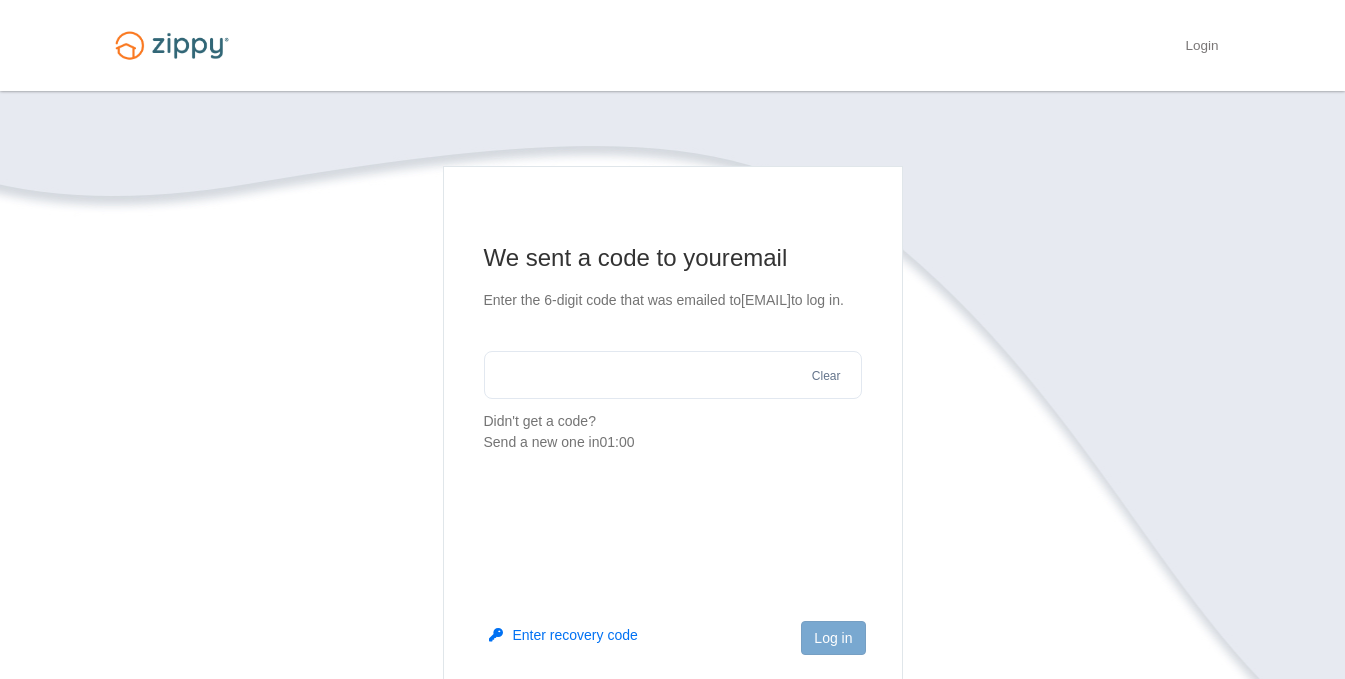 scroll, scrollTop: 0, scrollLeft: 0, axis: both 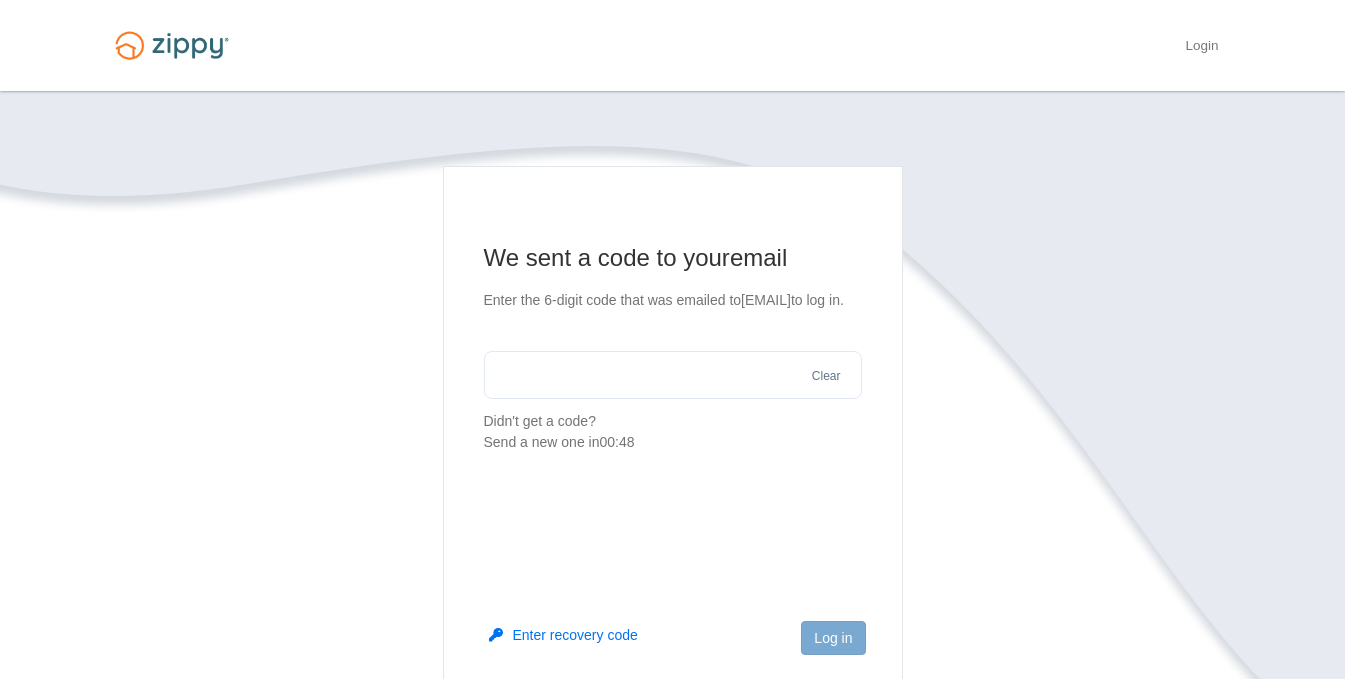 click at bounding box center [673, 375] 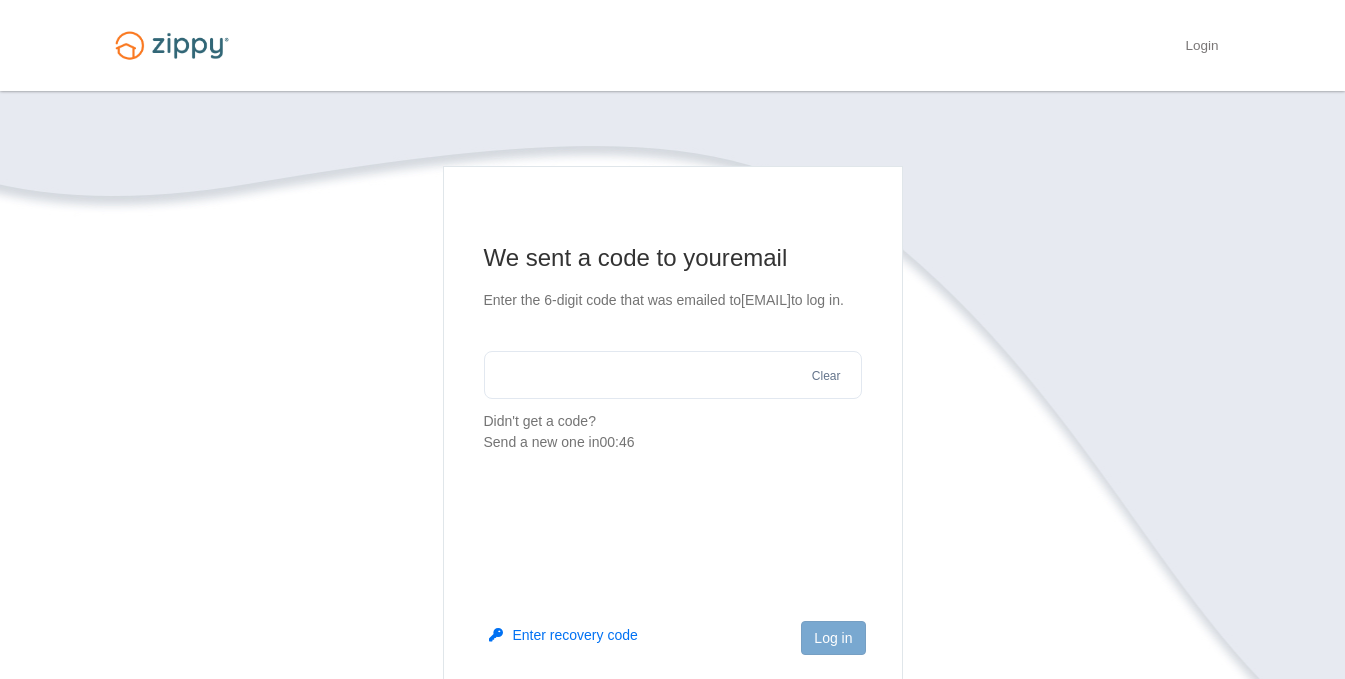 paste on "******" 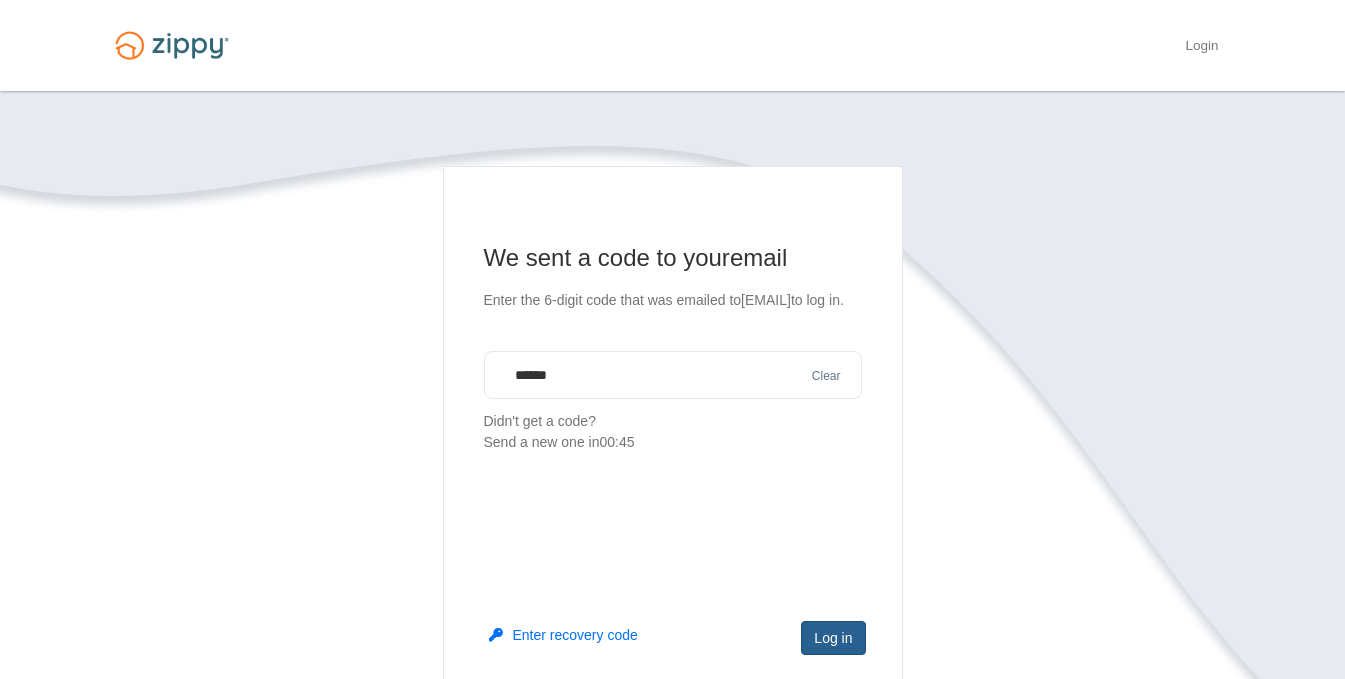 type on "******" 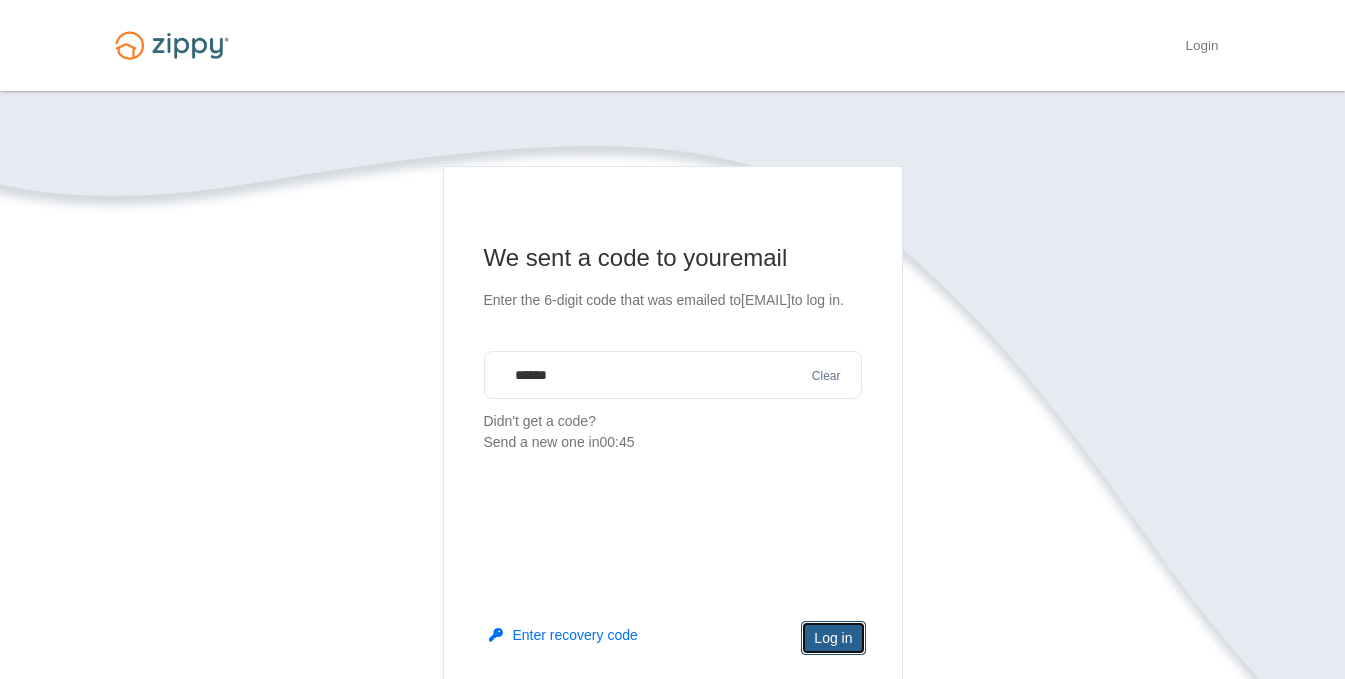 click on "Log in" at bounding box center (833, 638) 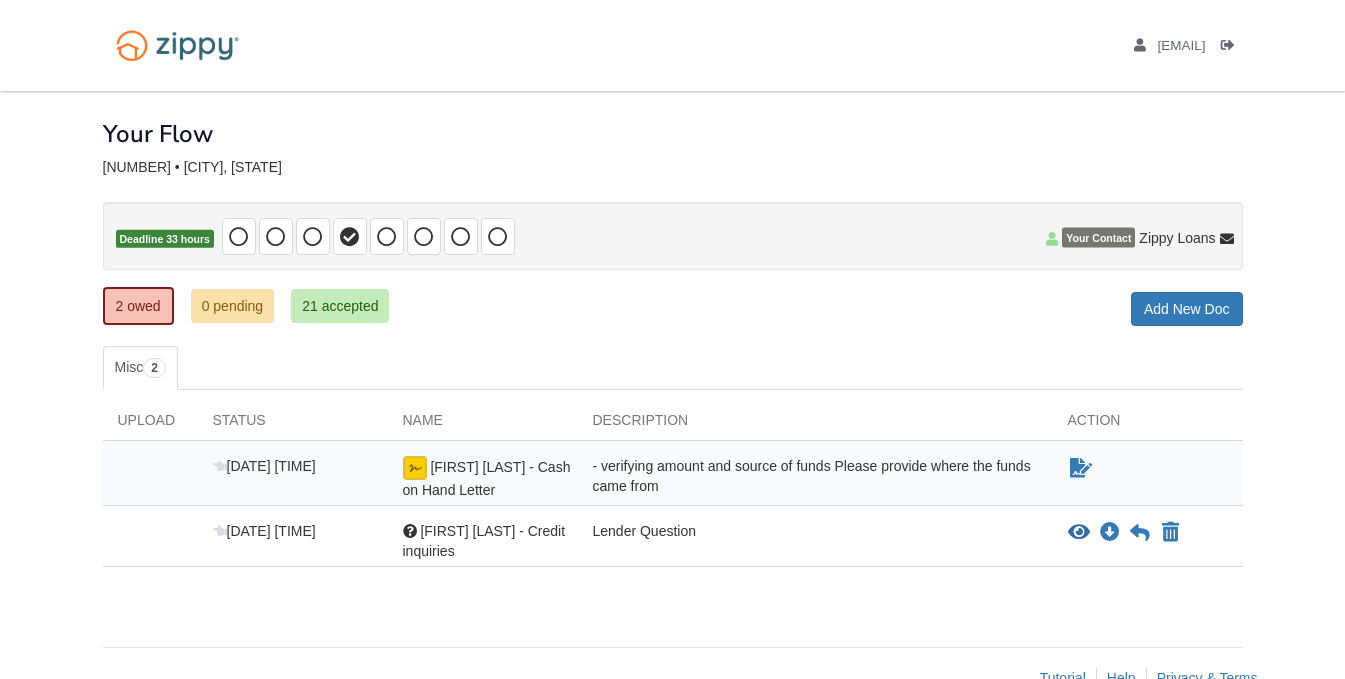 scroll, scrollTop: 0, scrollLeft: 0, axis: both 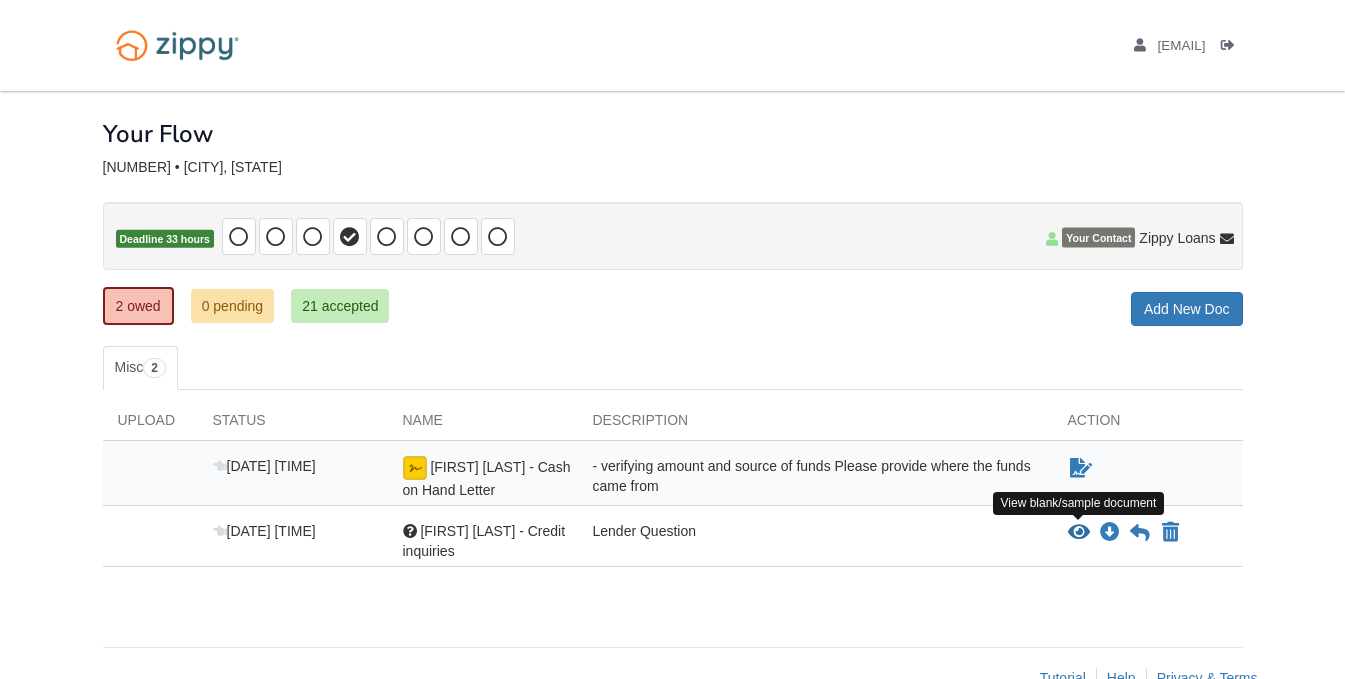 click at bounding box center [1079, 533] 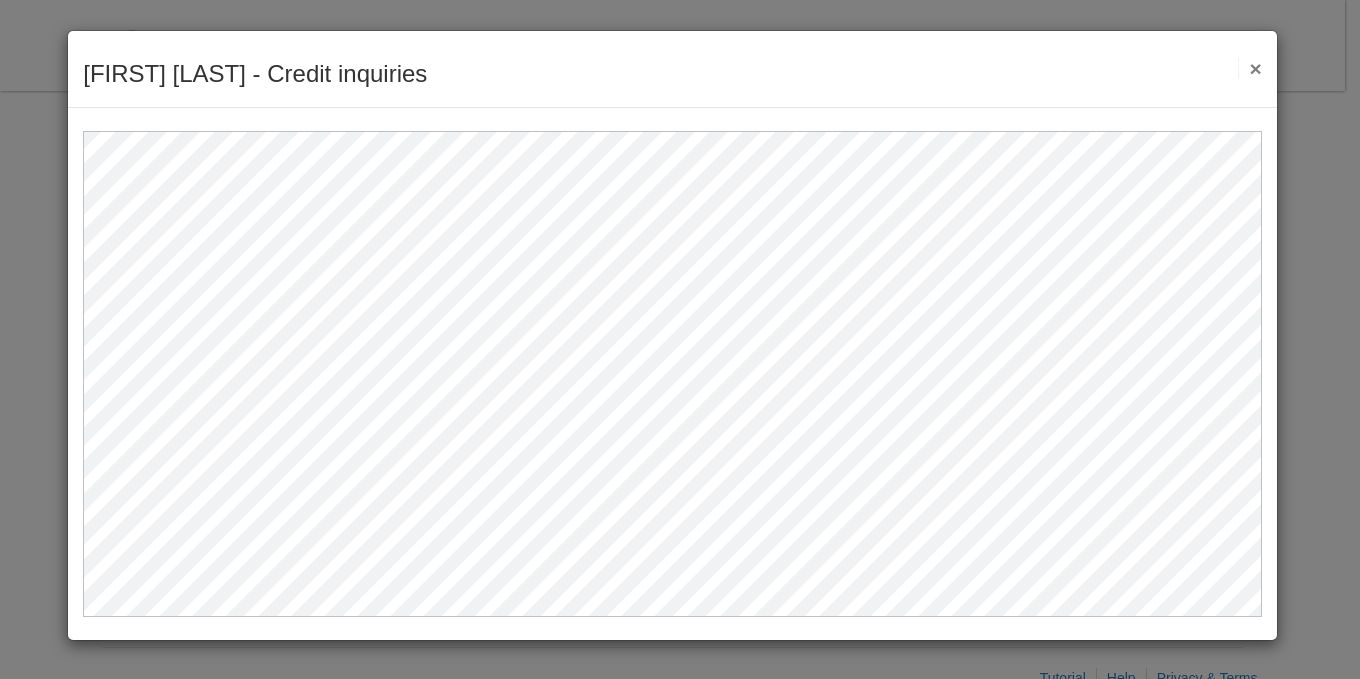click on "×" at bounding box center [1249, 68] 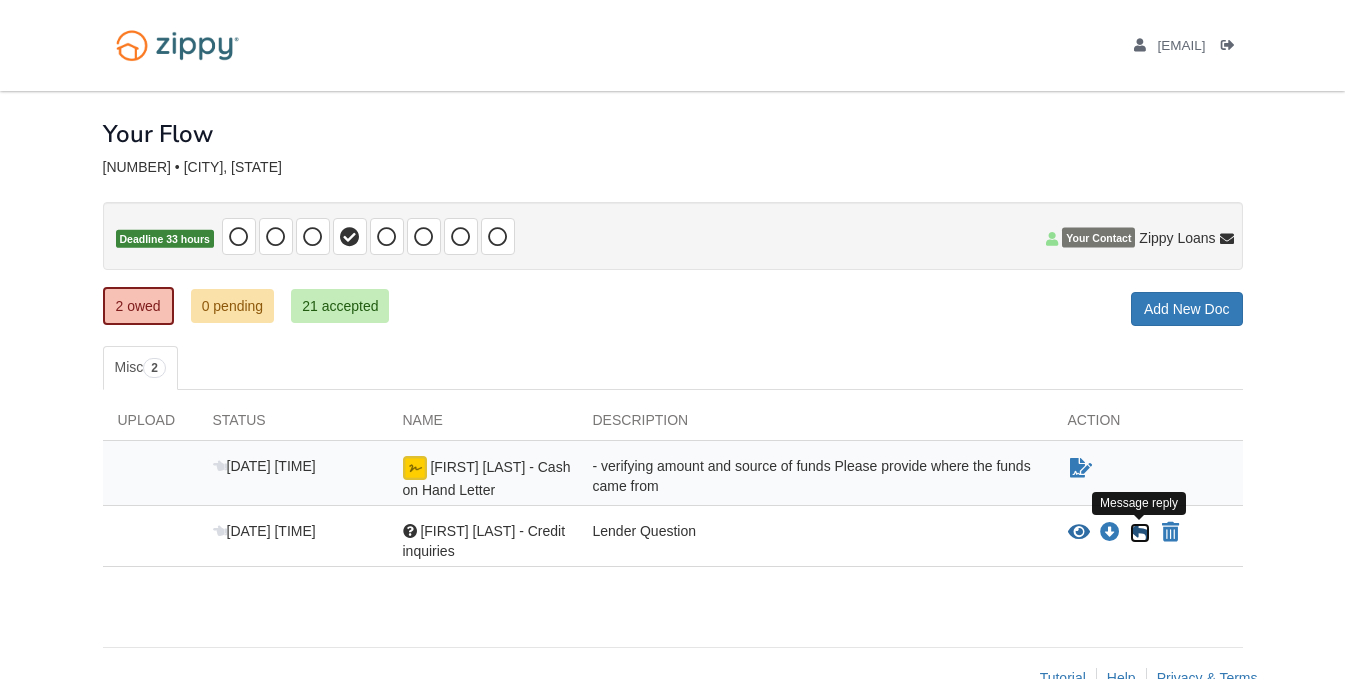 click at bounding box center (1140, 533) 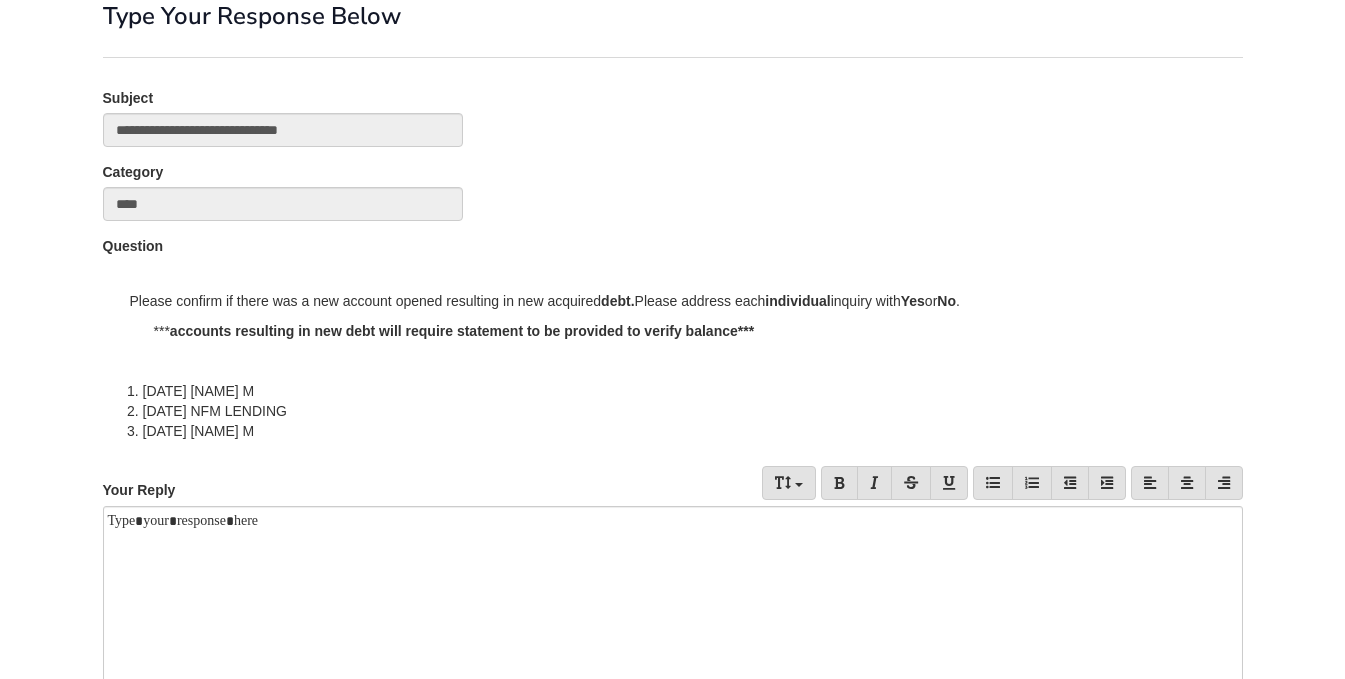 scroll, scrollTop: 120, scrollLeft: 0, axis: vertical 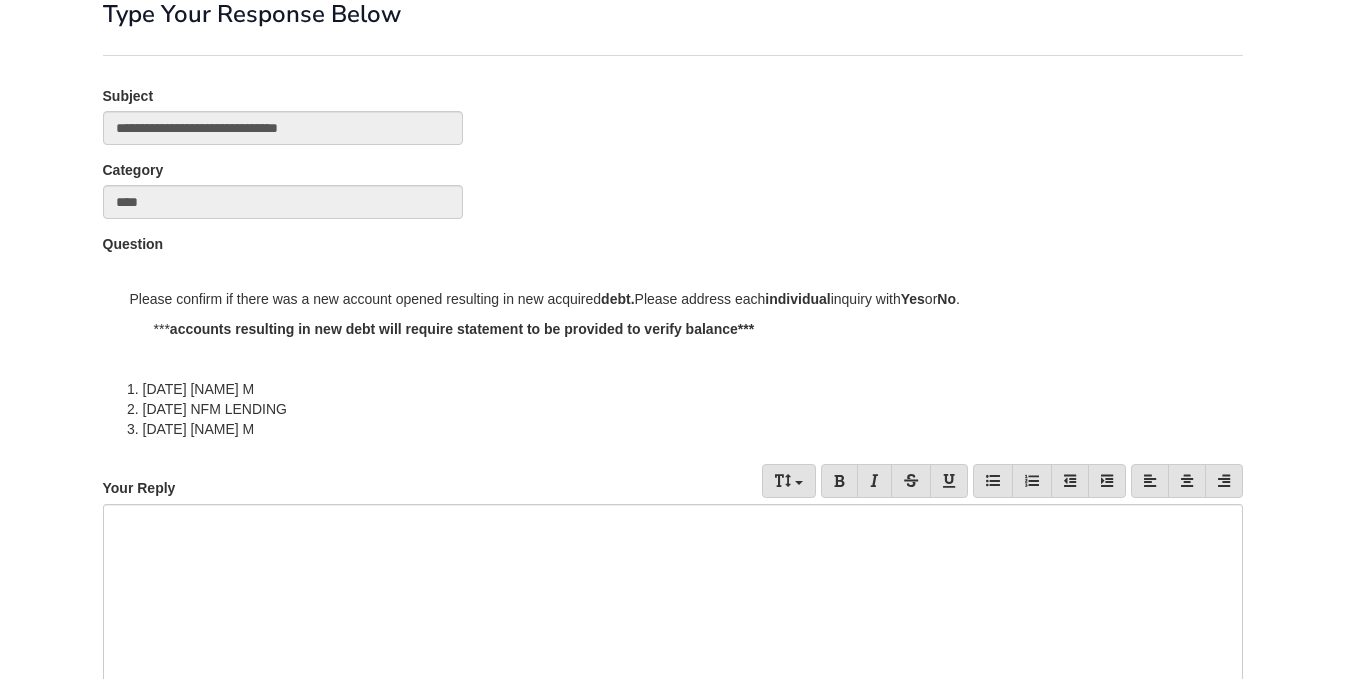 click at bounding box center [673, 634] 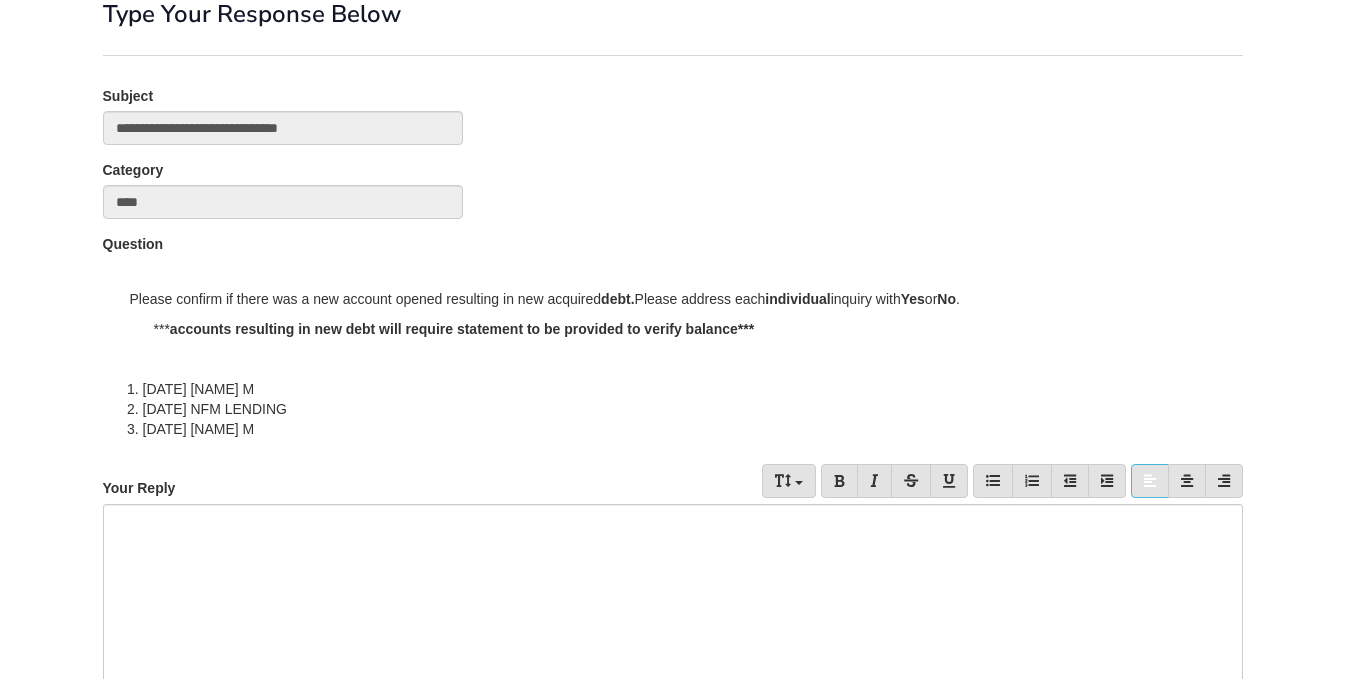 type 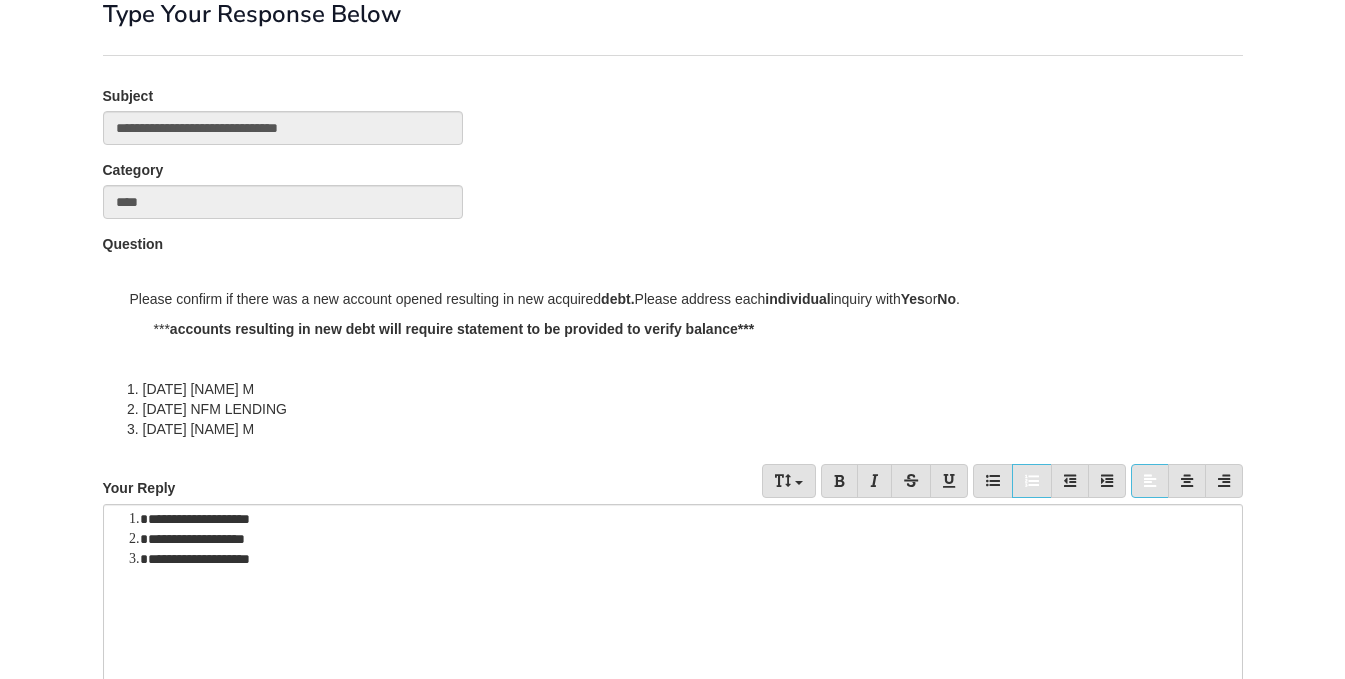 click on "**********" at bounding box center (673, 634) 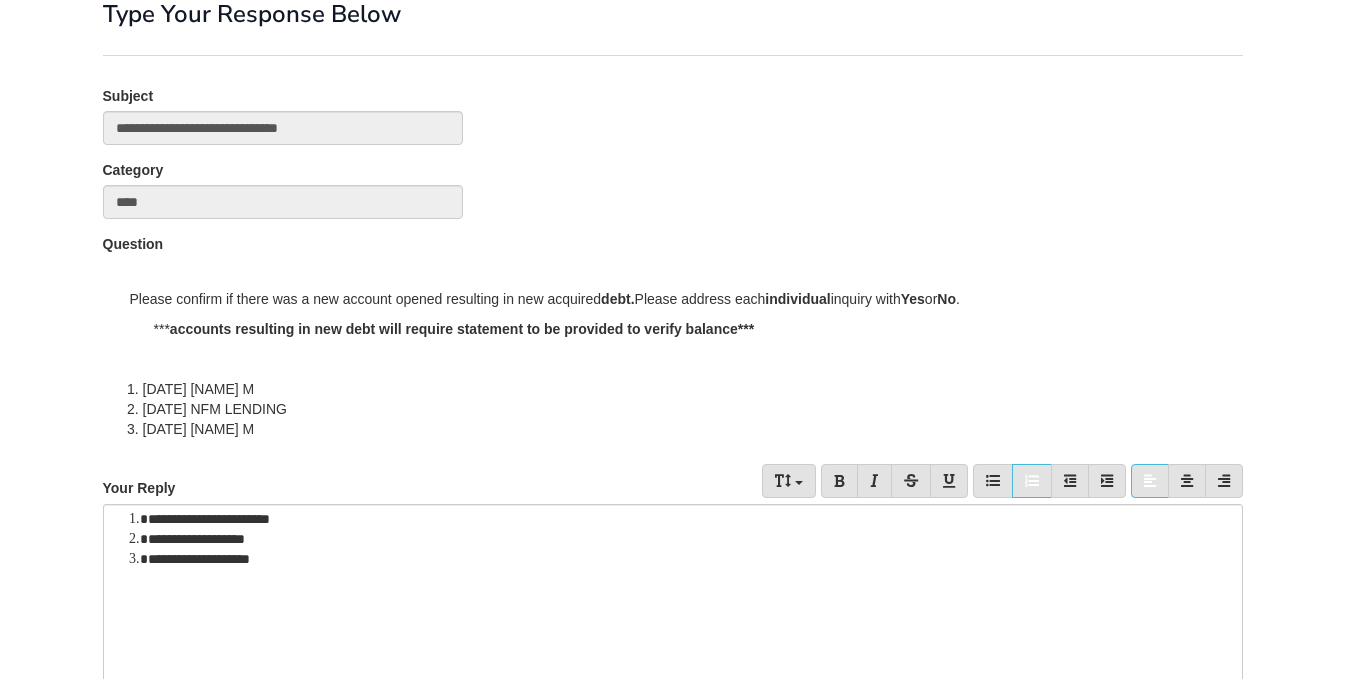click on "**********" at bounding box center [685, 539] 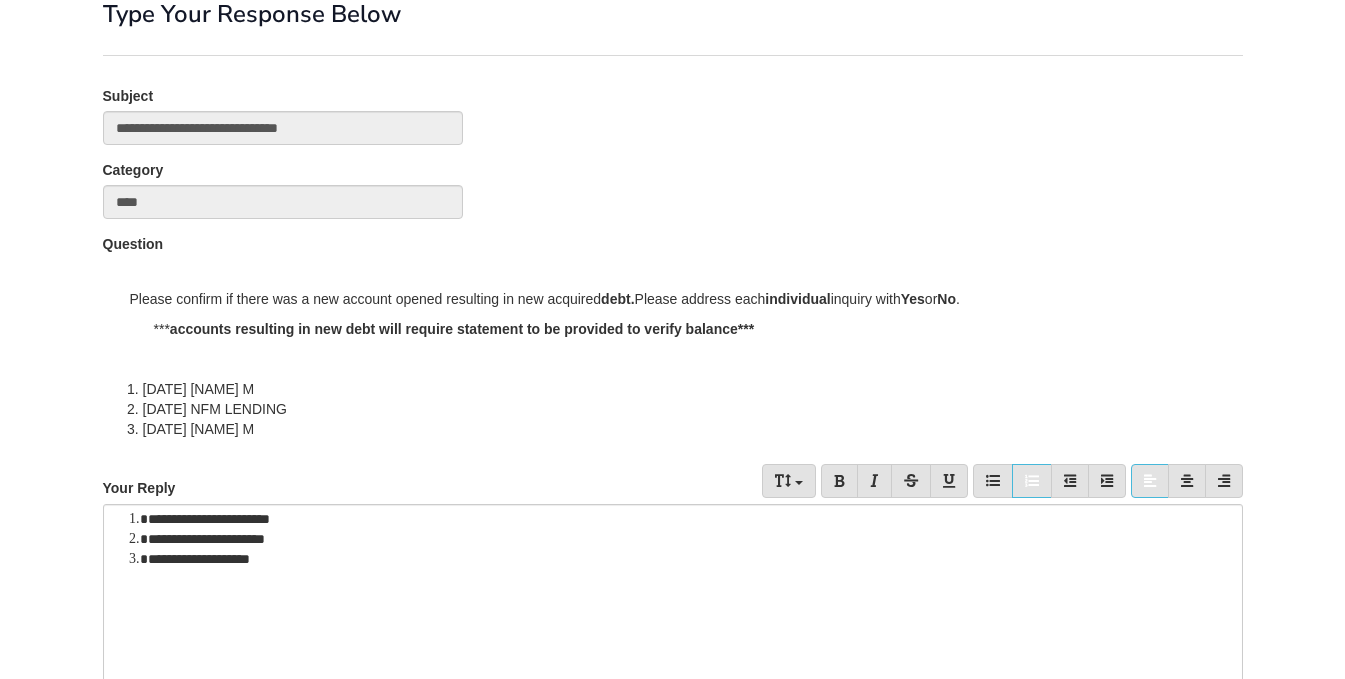 click on "**********" at bounding box center (673, 634) 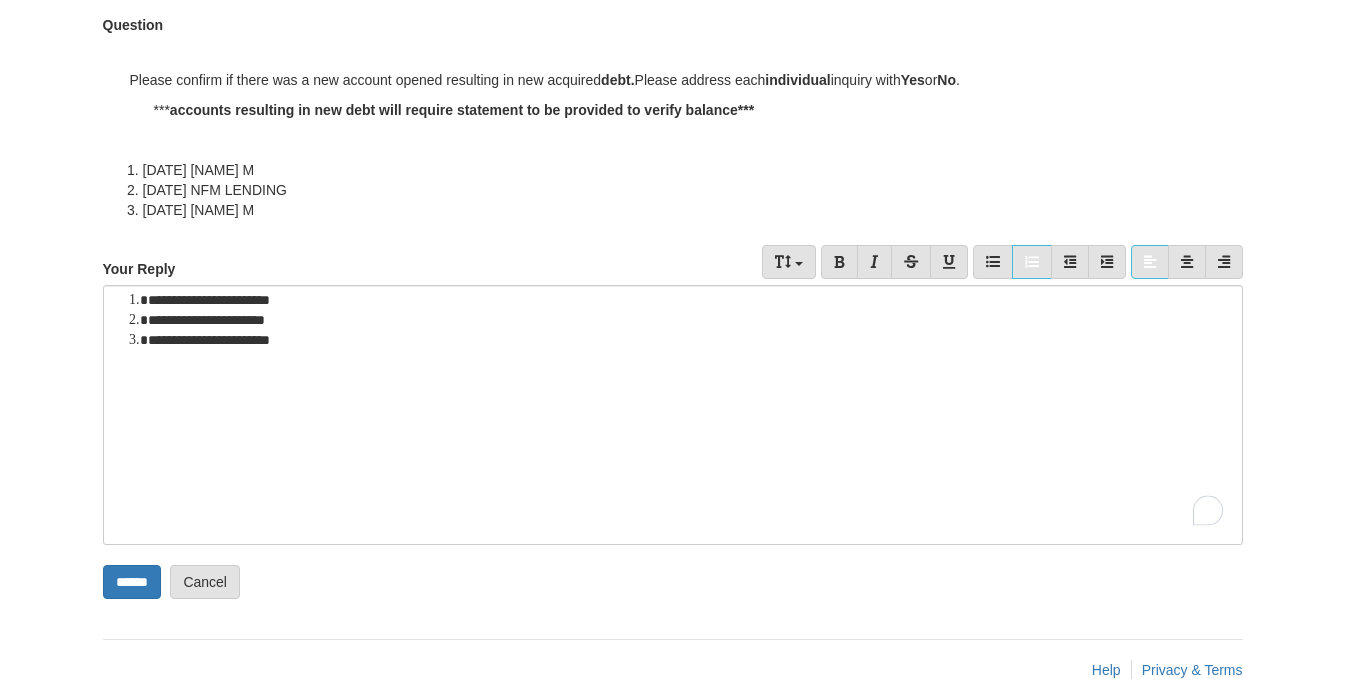 scroll, scrollTop: 342, scrollLeft: 0, axis: vertical 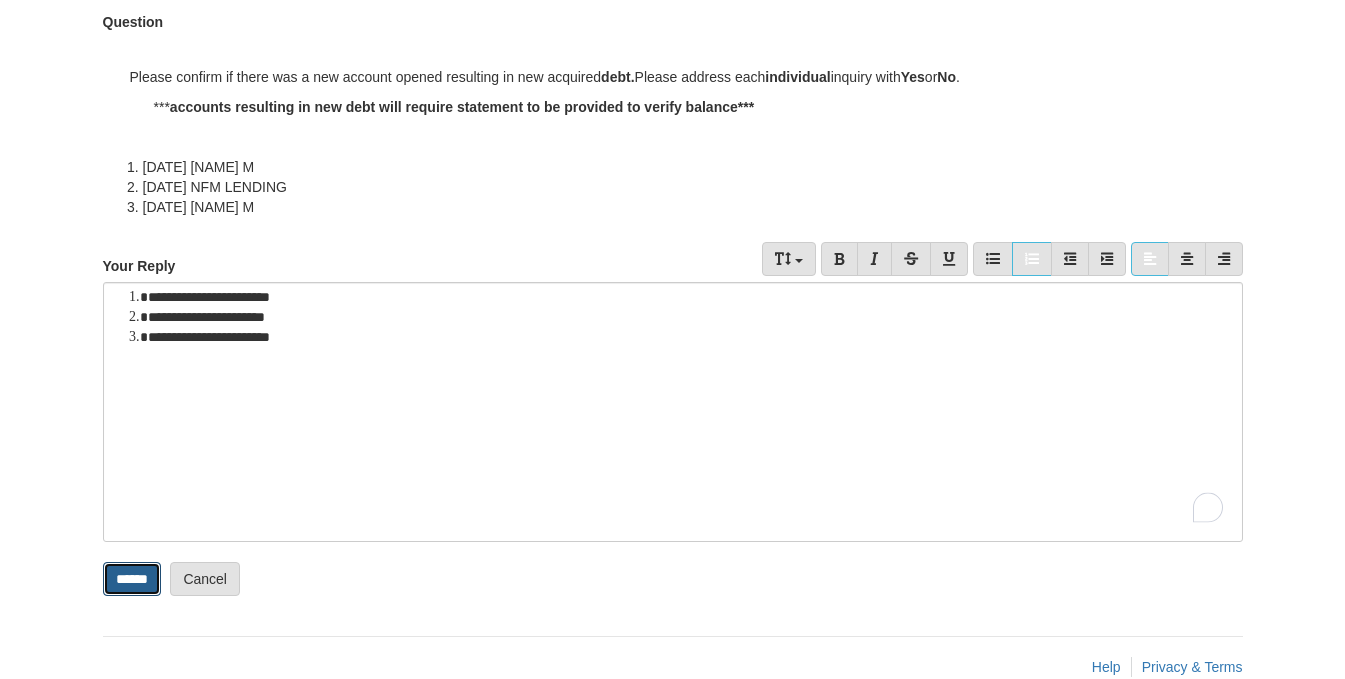 click on "******" at bounding box center (132, 579) 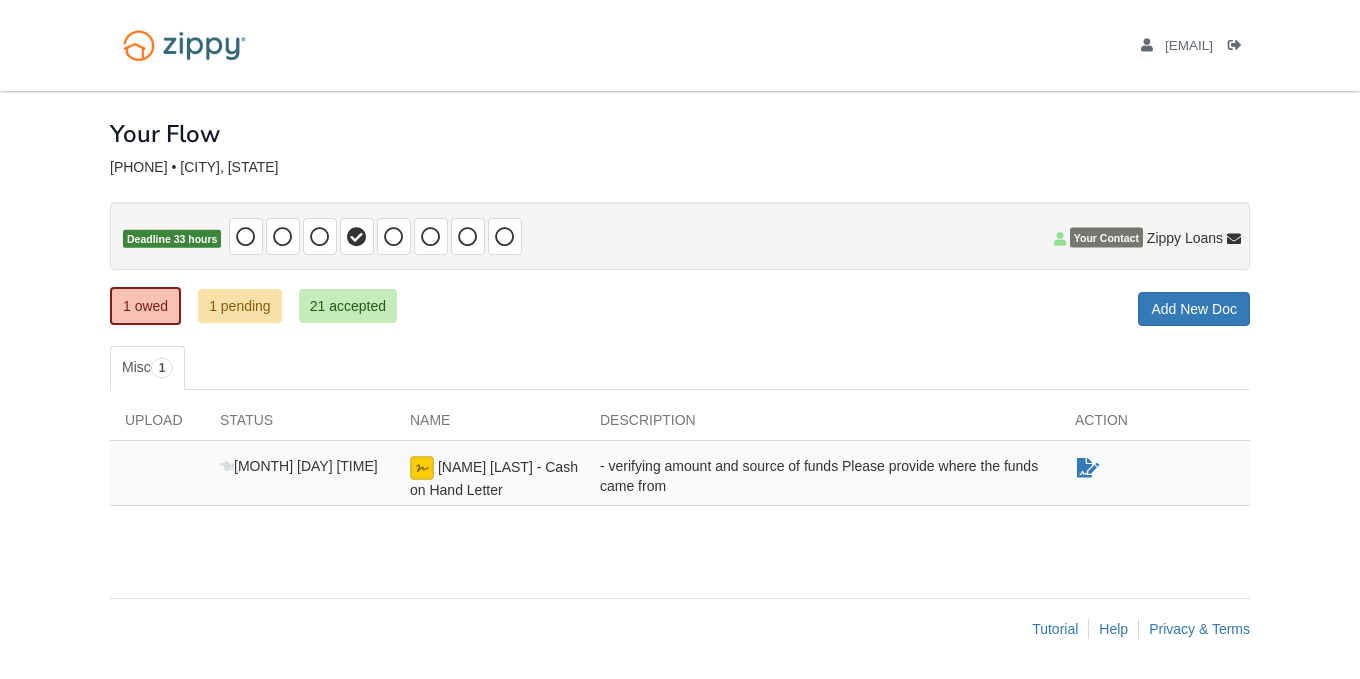 scroll, scrollTop: 0, scrollLeft: 0, axis: both 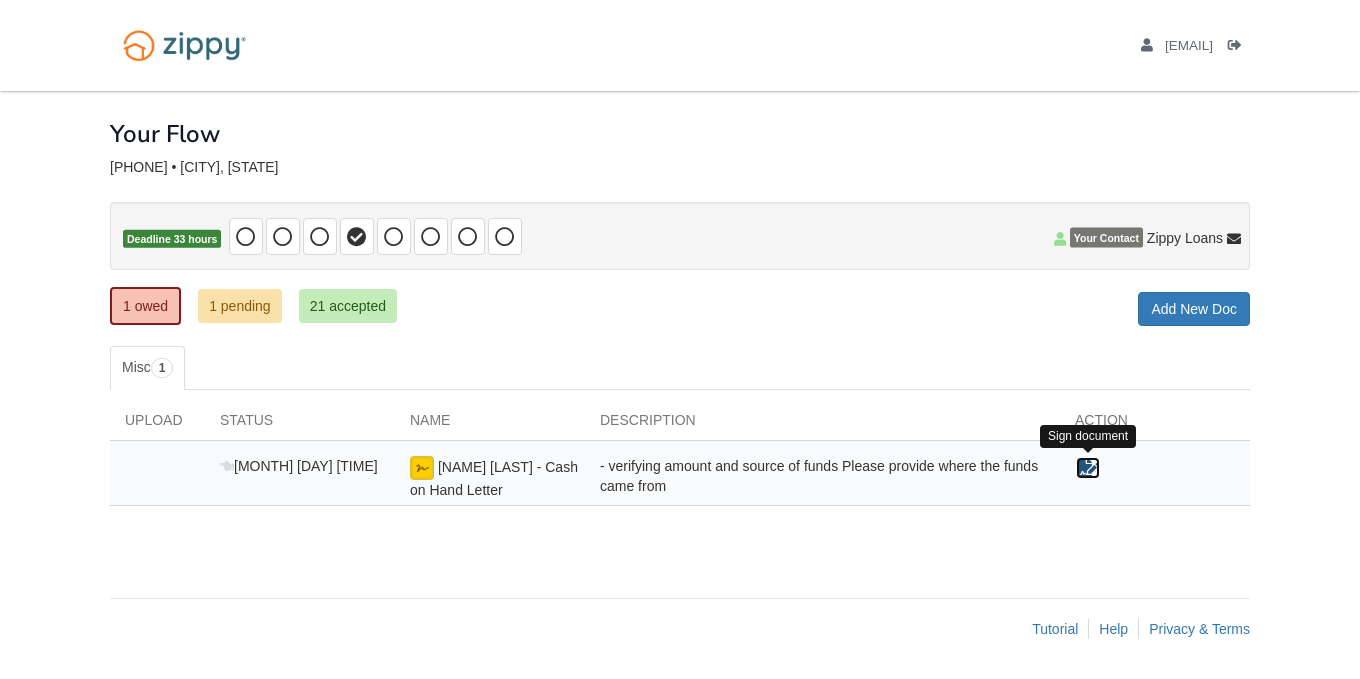 click at bounding box center (1088, 468) 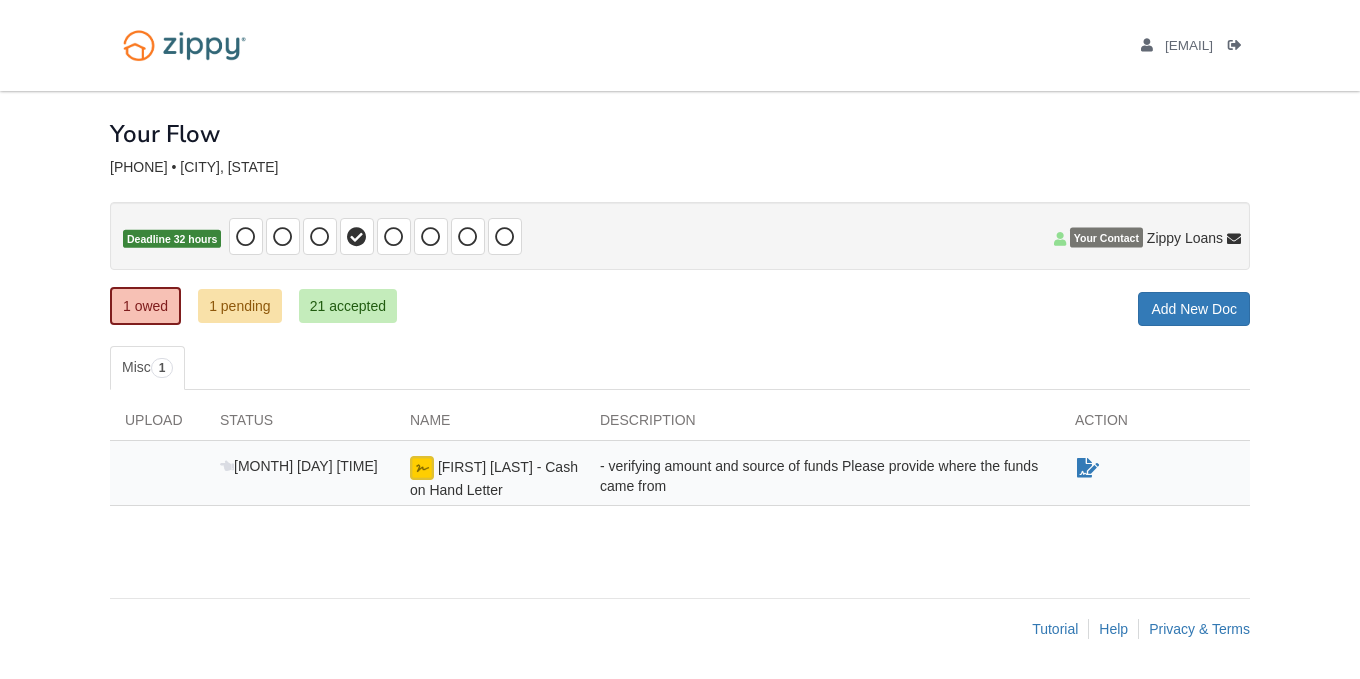 scroll, scrollTop: 0, scrollLeft: 0, axis: both 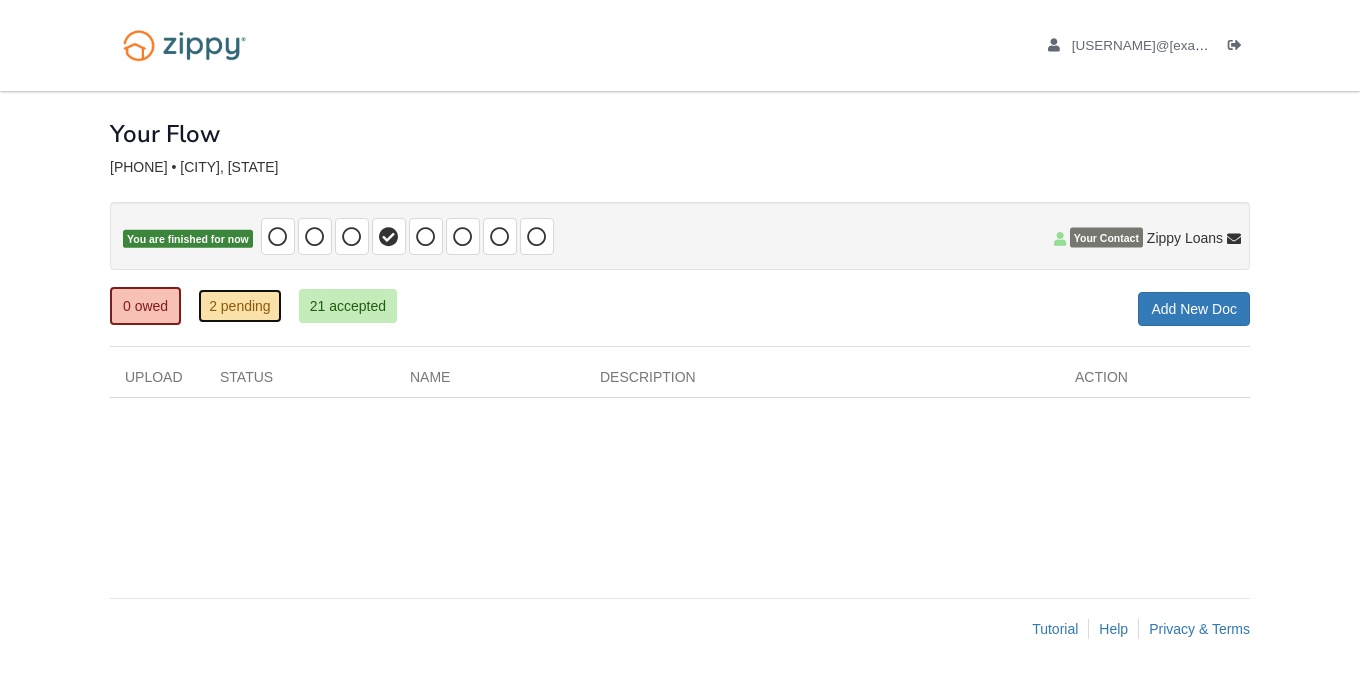 click on "2 pending" at bounding box center (240, 306) 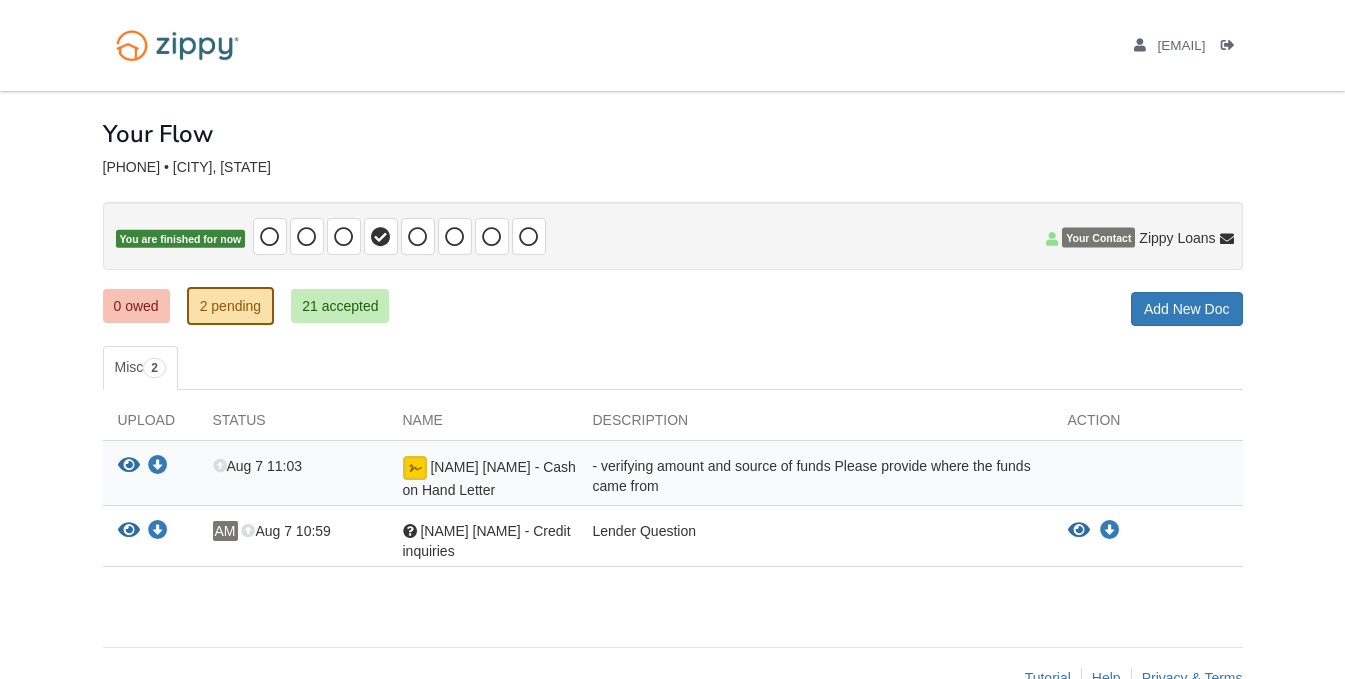 scroll, scrollTop: 0, scrollLeft: 0, axis: both 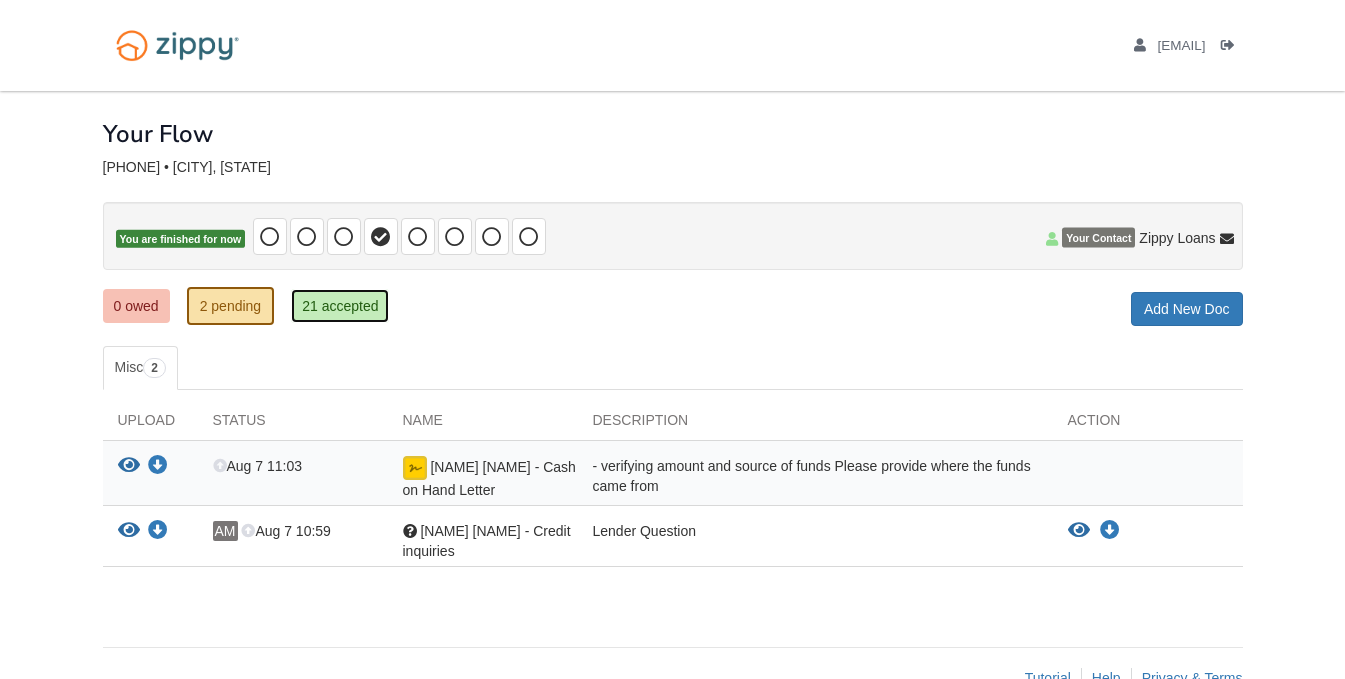 click on "21 accepted" at bounding box center [340, 306] 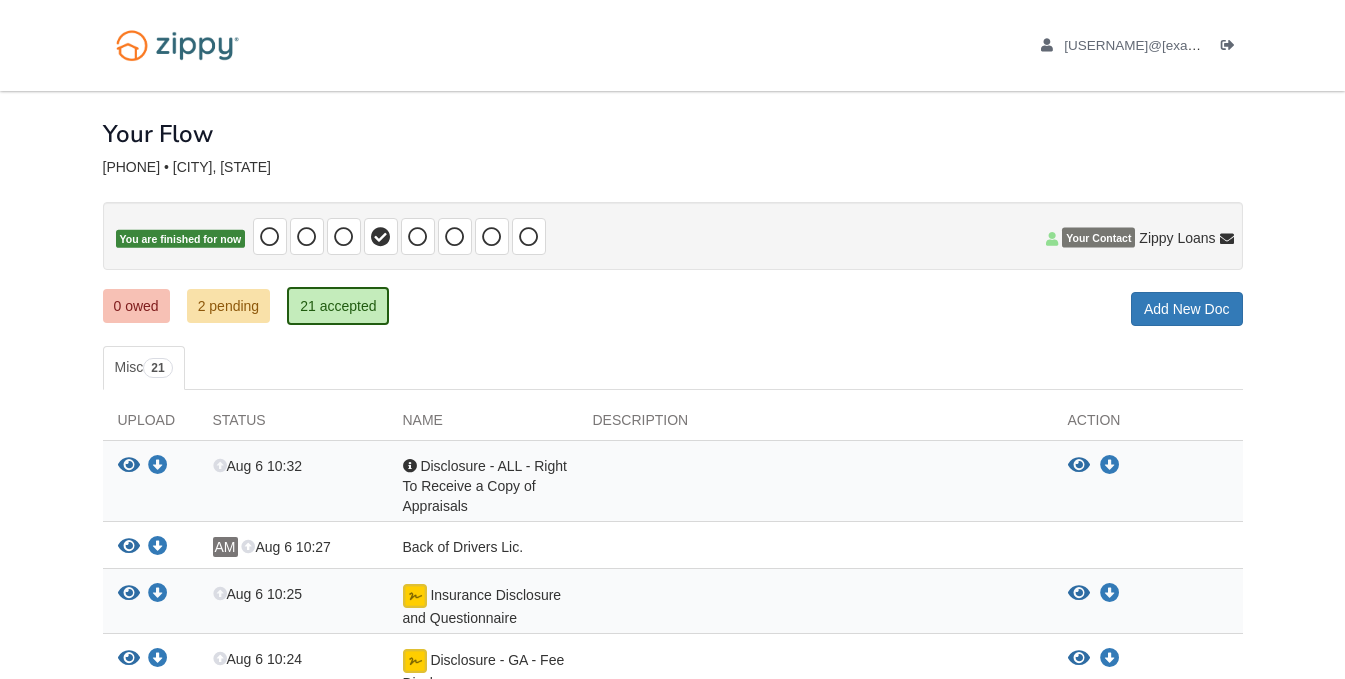 scroll, scrollTop: 0, scrollLeft: 0, axis: both 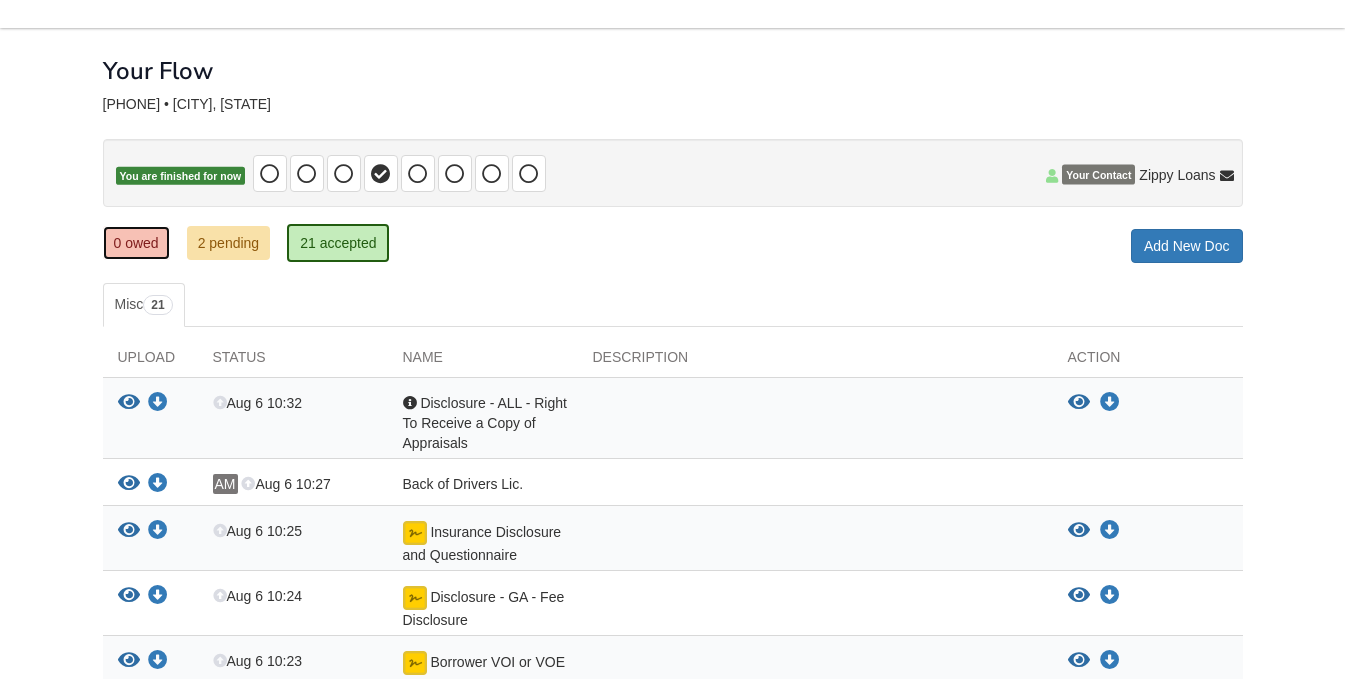 click on "0 owed" at bounding box center (136, 243) 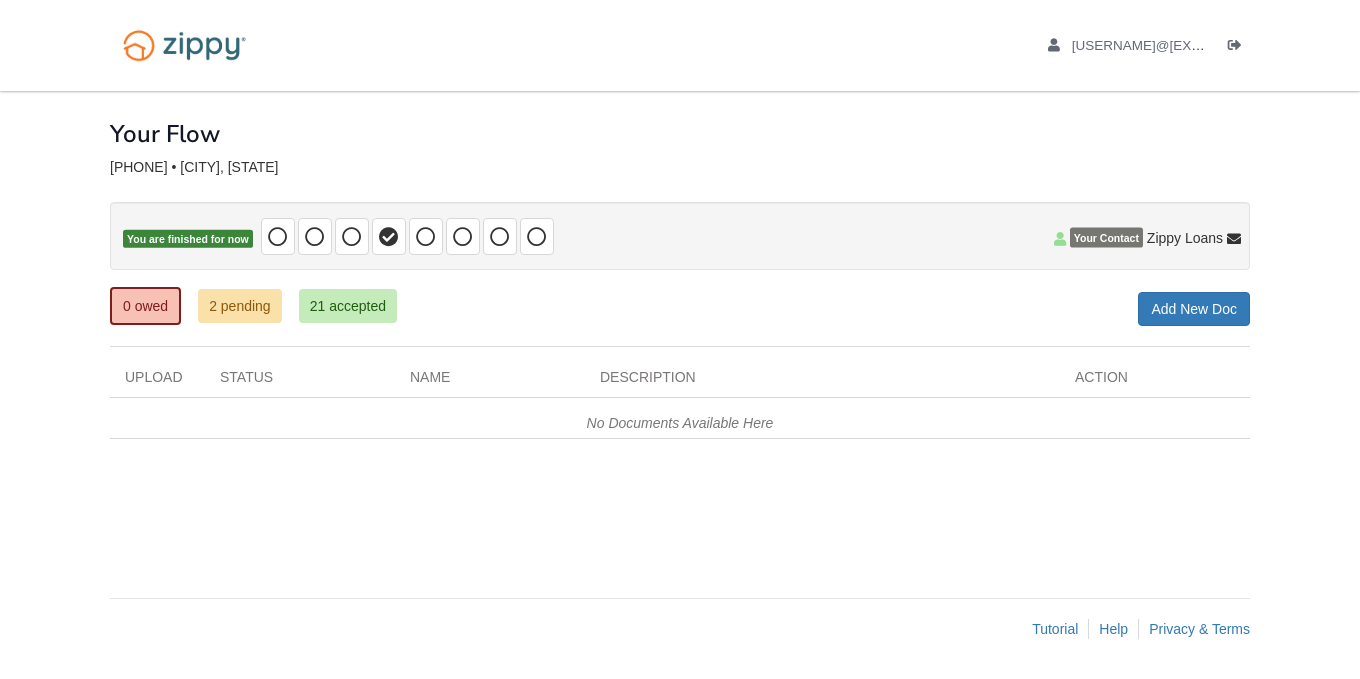 scroll, scrollTop: 0, scrollLeft: 0, axis: both 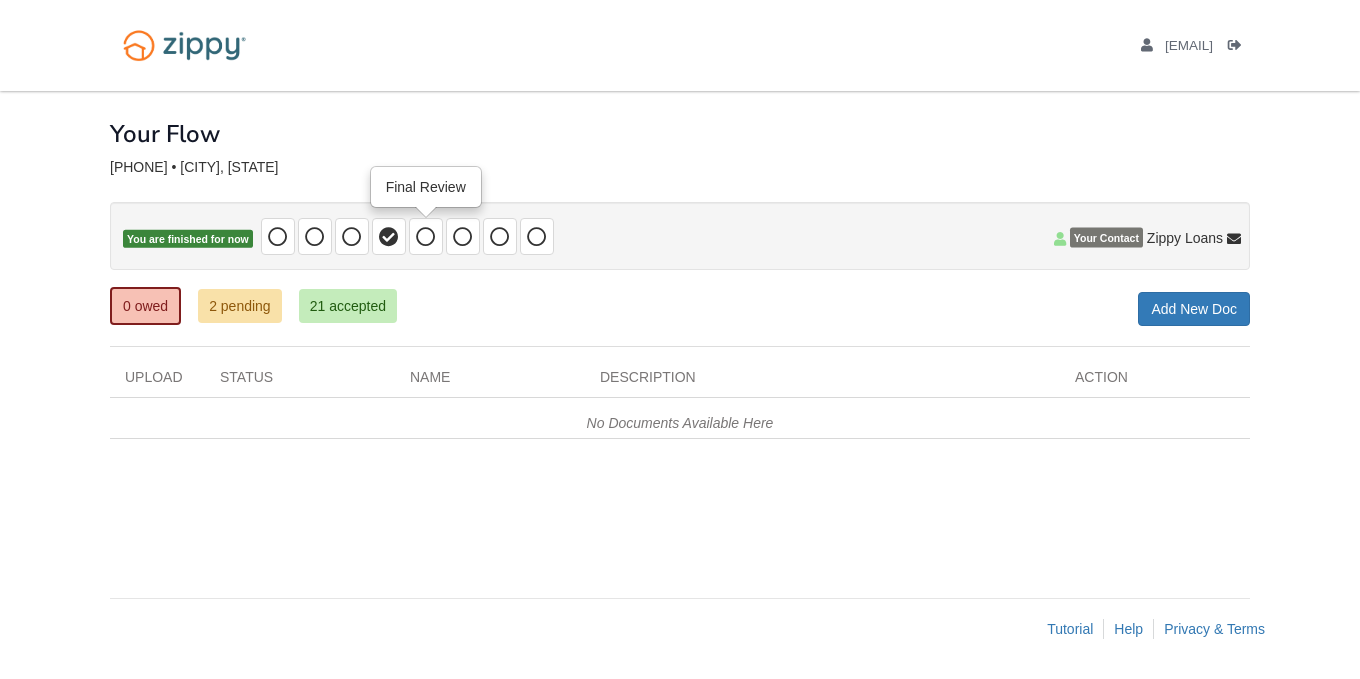 click at bounding box center (426, 237) 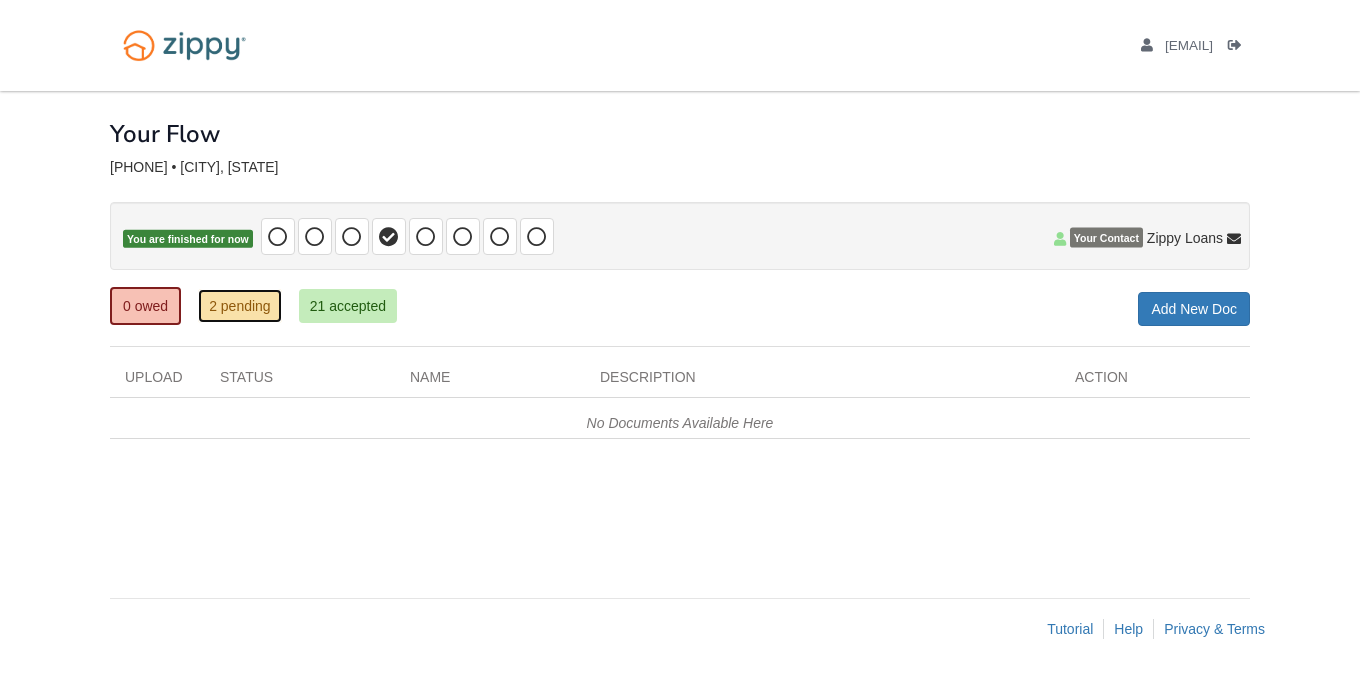 click on "2 pending" at bounding box center (240, 306) 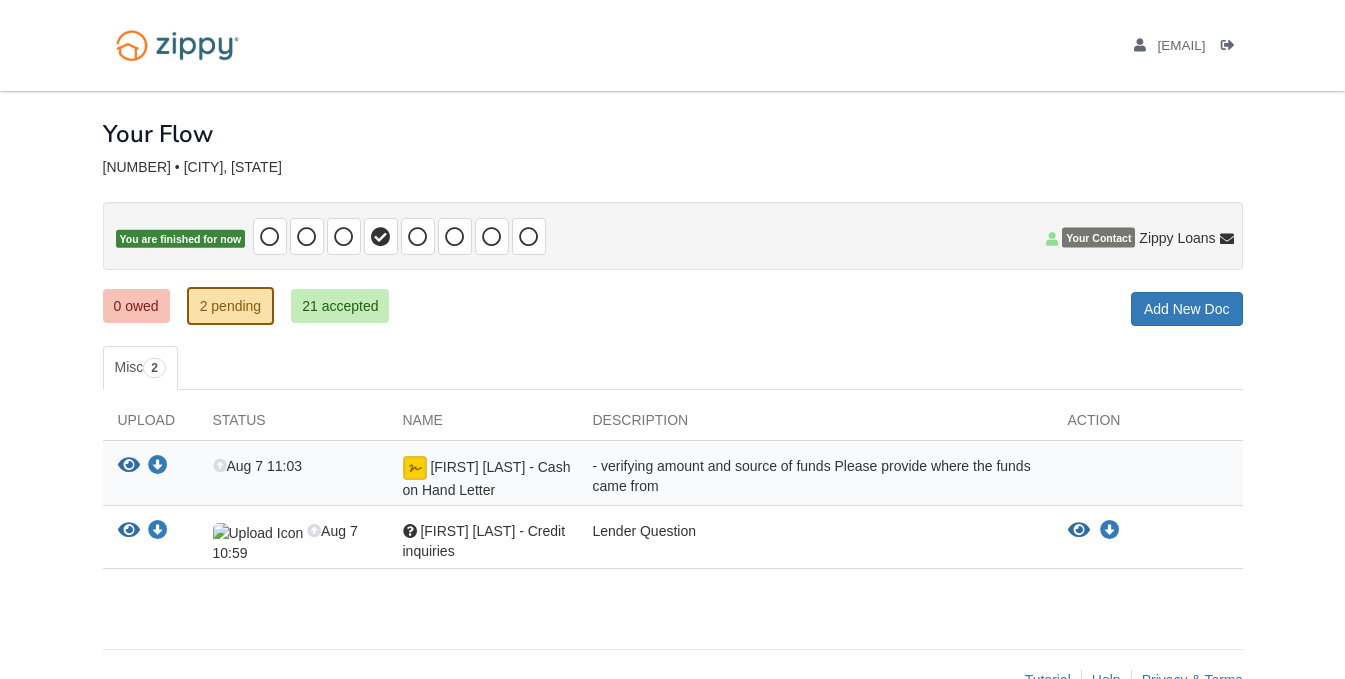 scroll, scrollTop: 0, scrollLeft: 0, axis: both 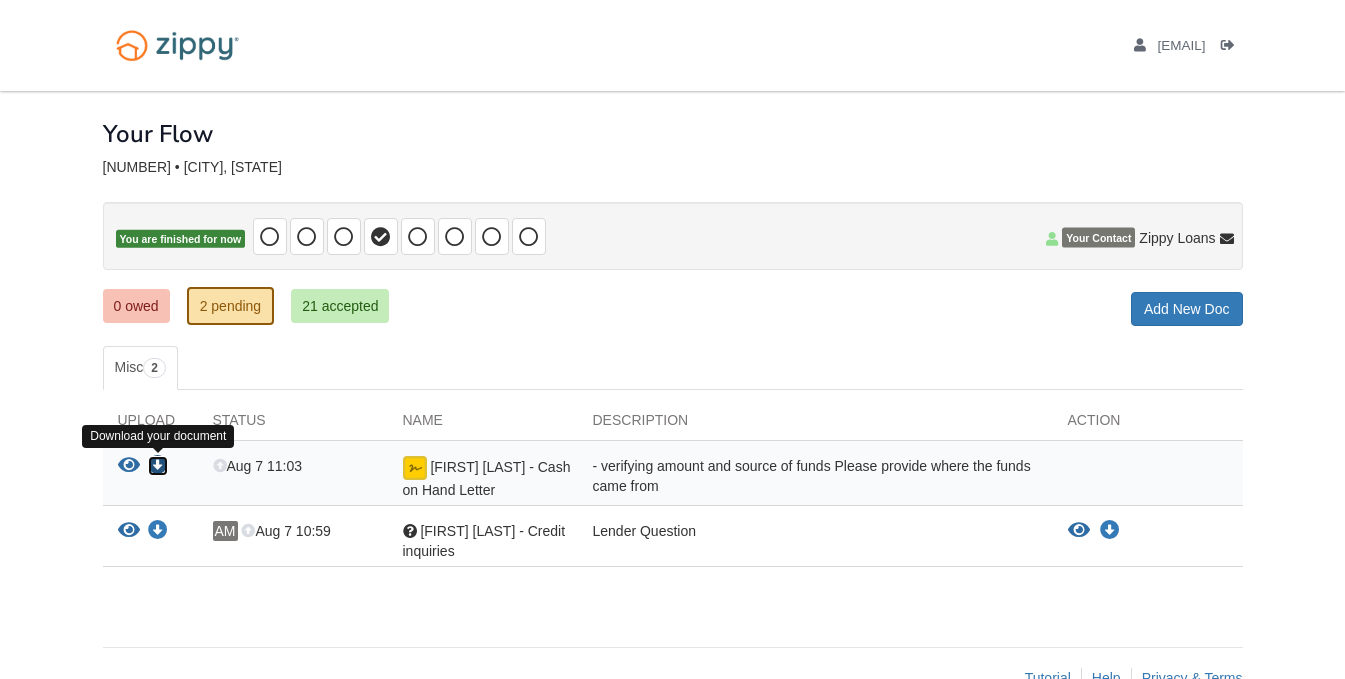 click at bounding box center (158, 466) 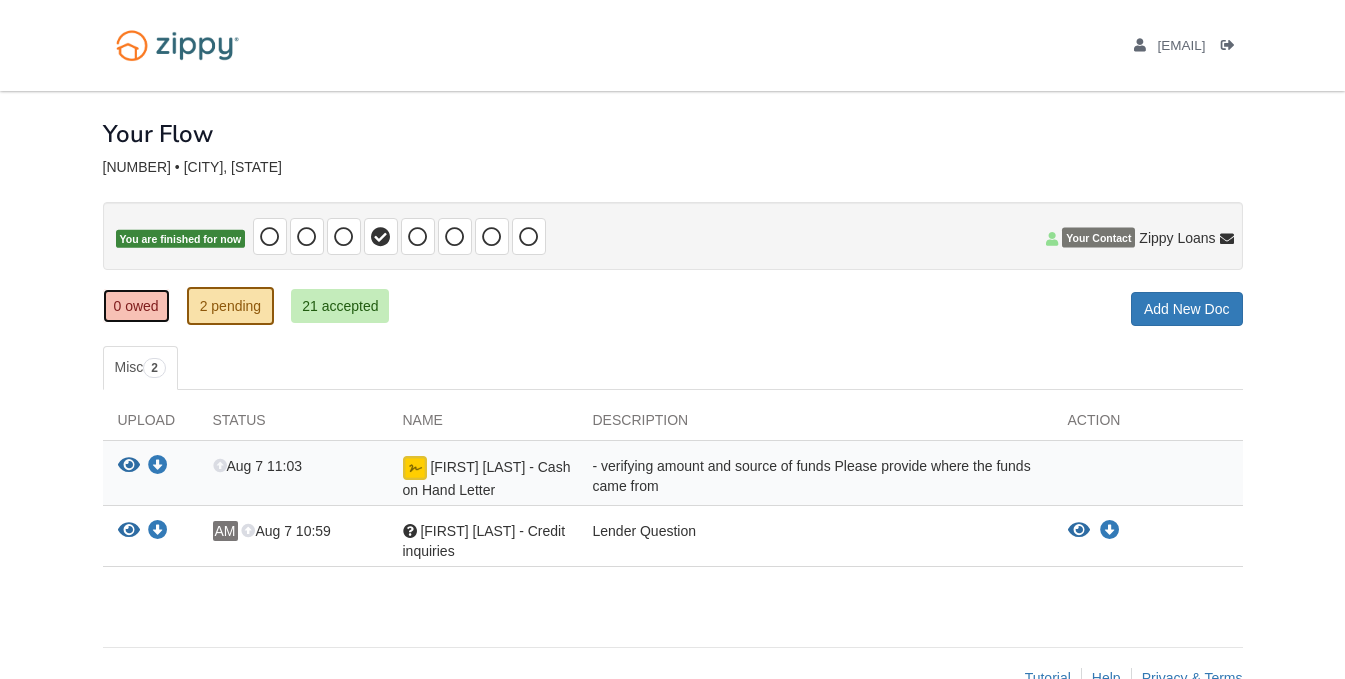 click on "0 owed" at bounding box center (136, 306) 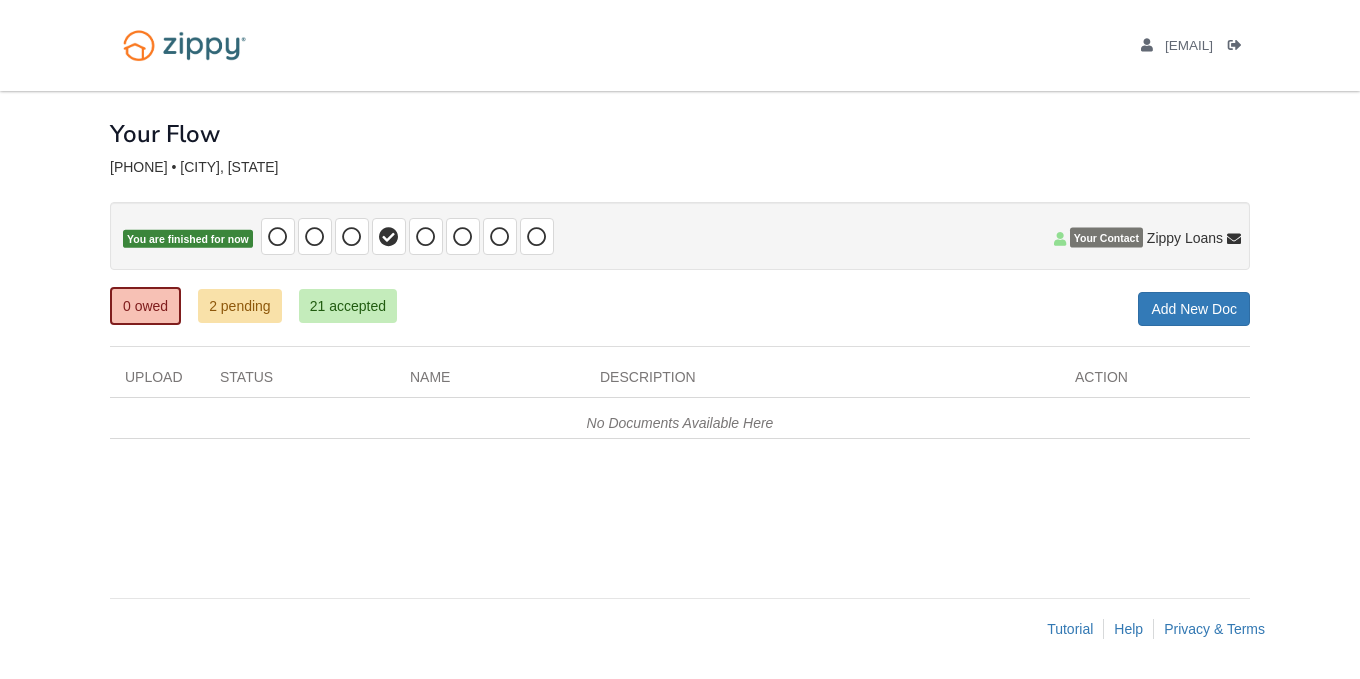 scroll, scrollTop: 0, scrollLeft: 0, axis: both 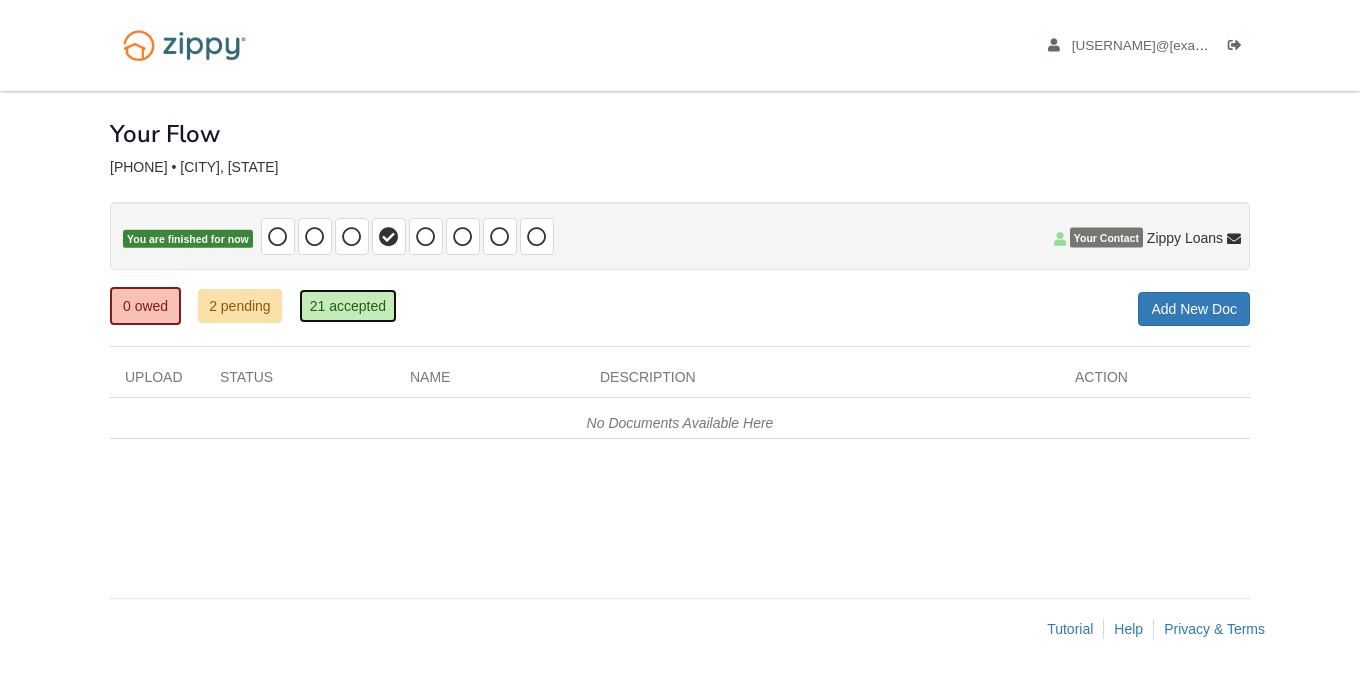 click on "21 accepted" at bounding box center (348, 306) 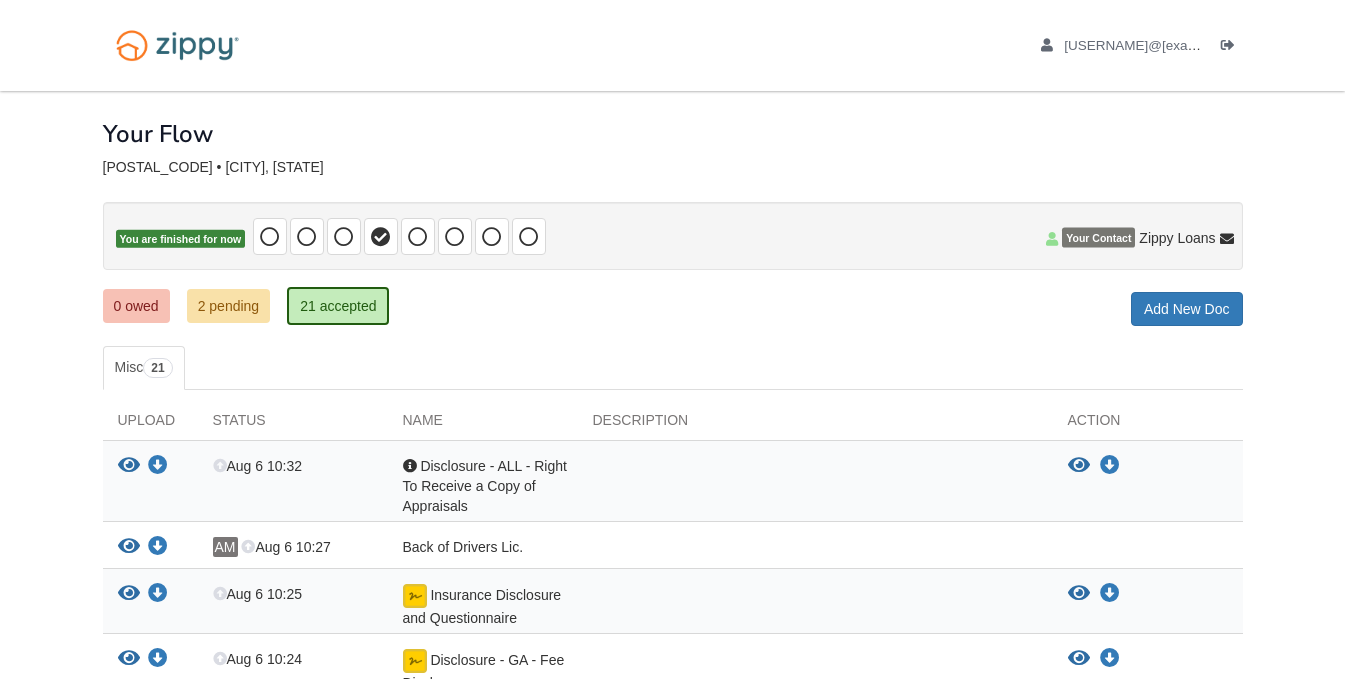 scroll, scrollTop: 0, scrollLeft: 0, axis: both 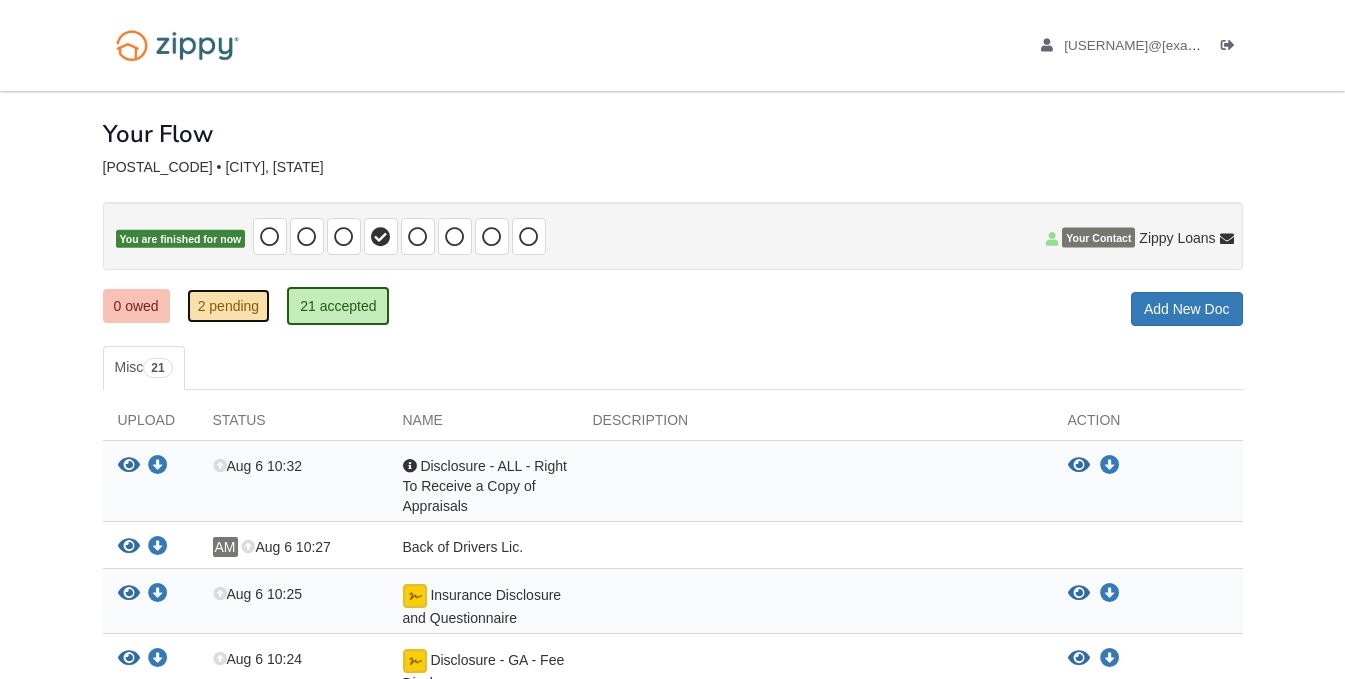 click on "2 pending" at bounding box center [229, 306] 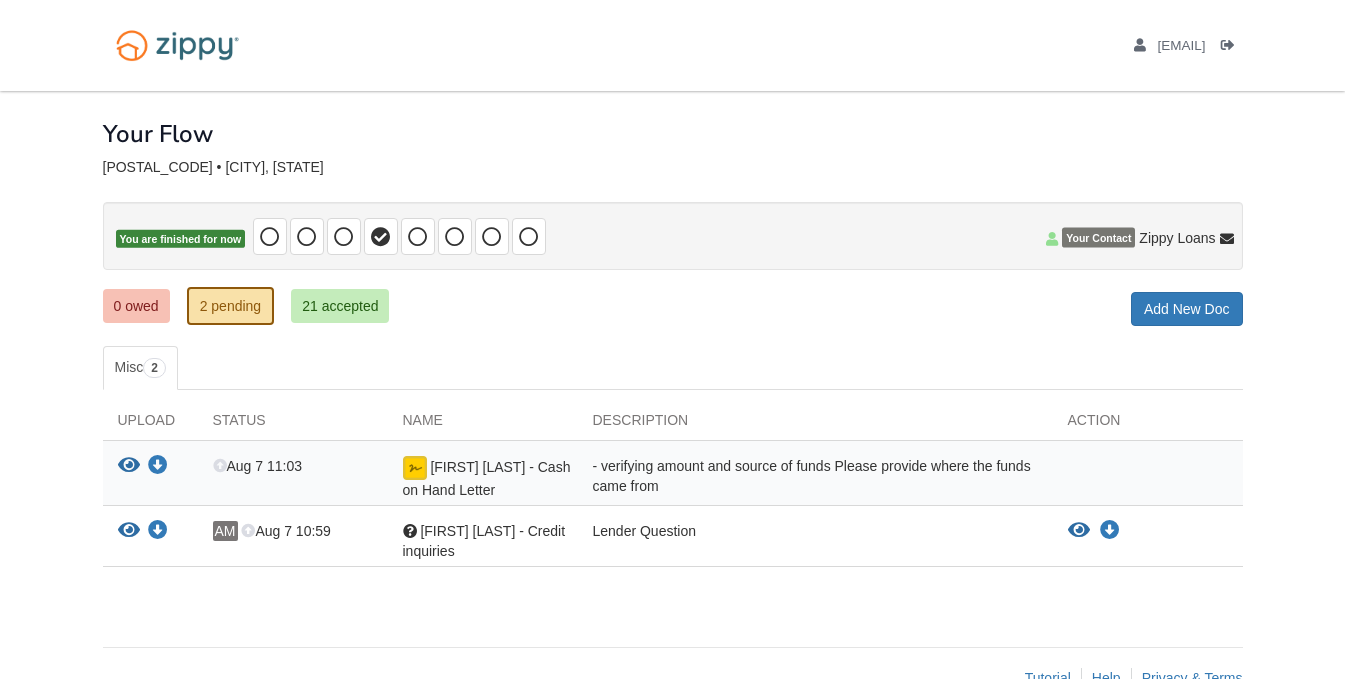 scroll, scrollTop: 0, scrollLeft: 0, axis: both 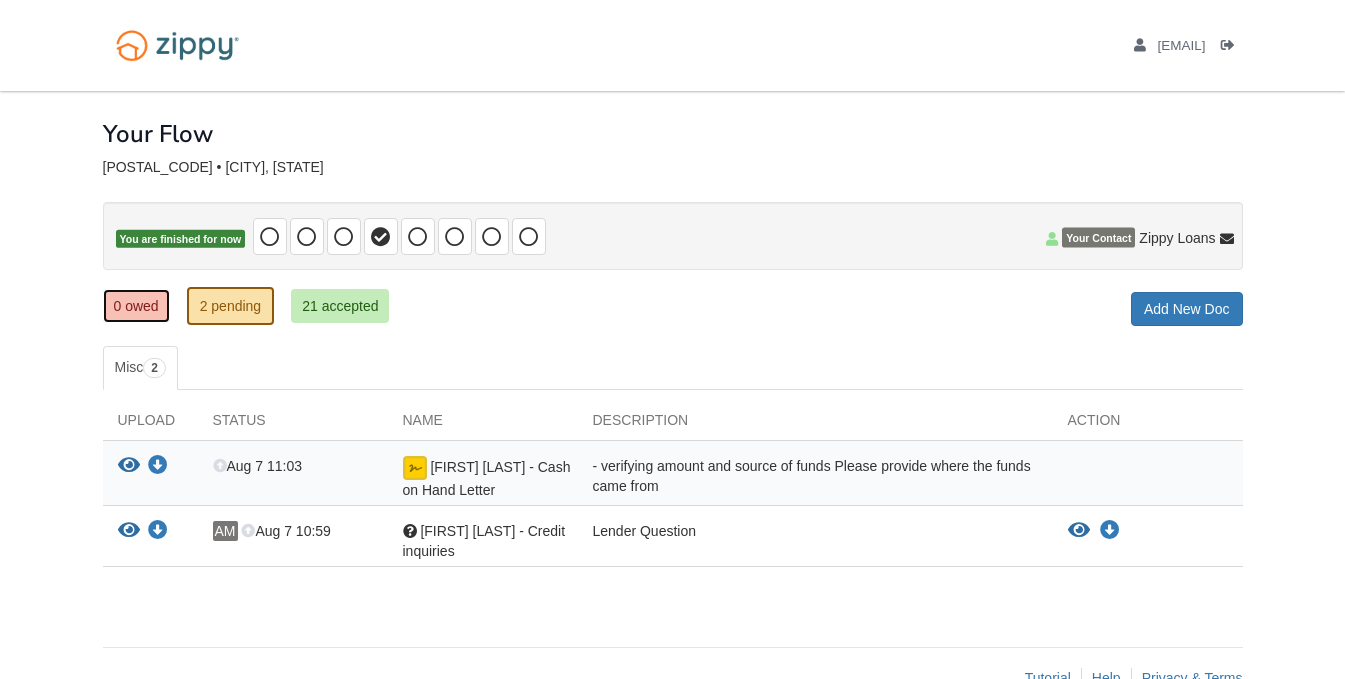 click on "0 owed" at bounding box center [136, 306] 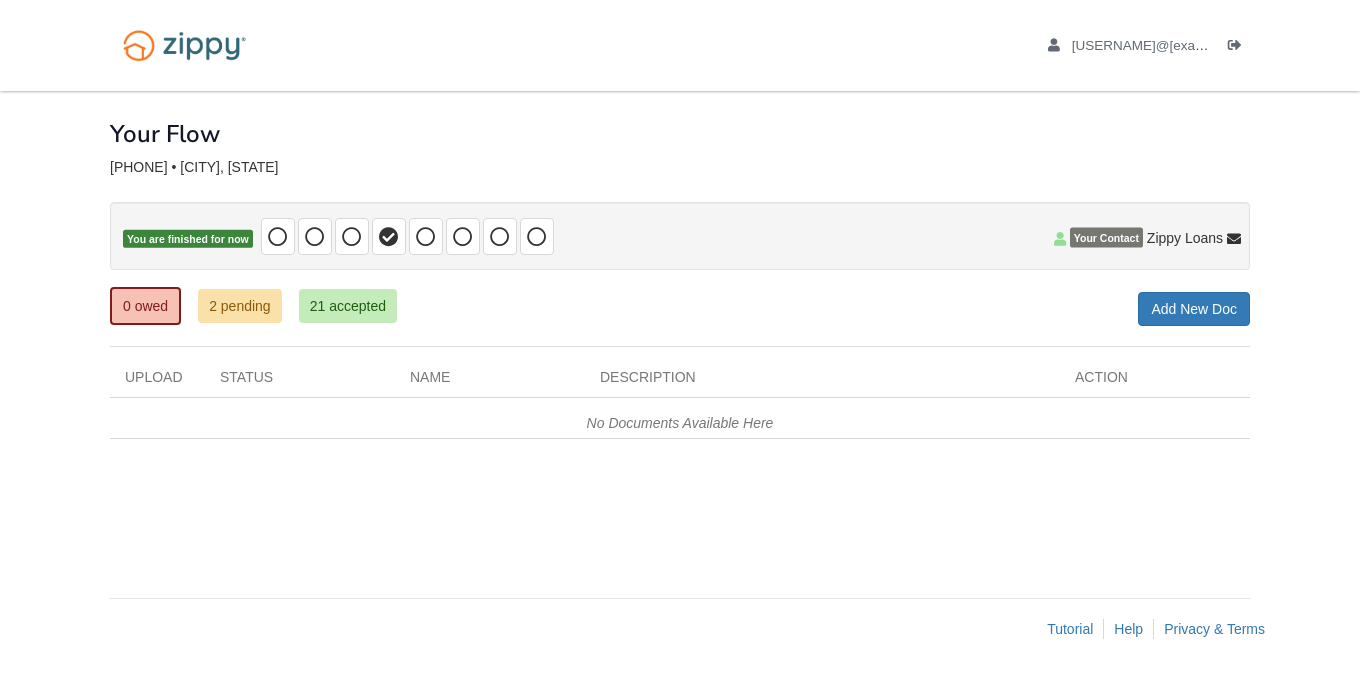 scroll, scrollTop: 0, scrollLeft: 0, axis: both 